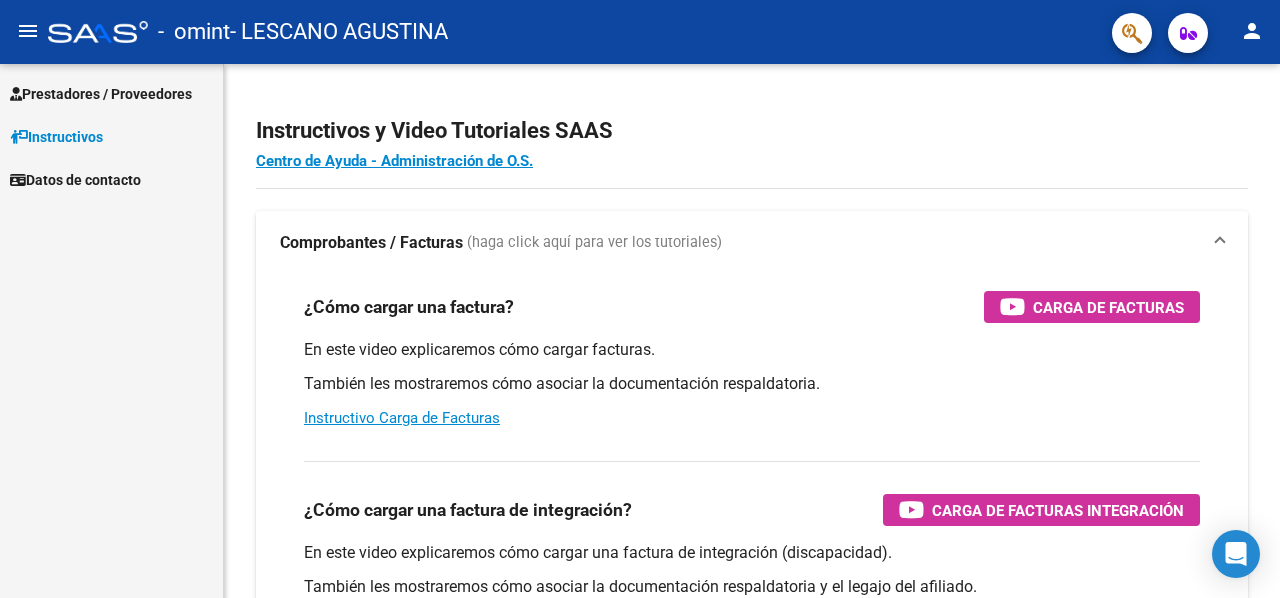 scroll, scrollTop: 0, scrollLeft: 0, axis: both 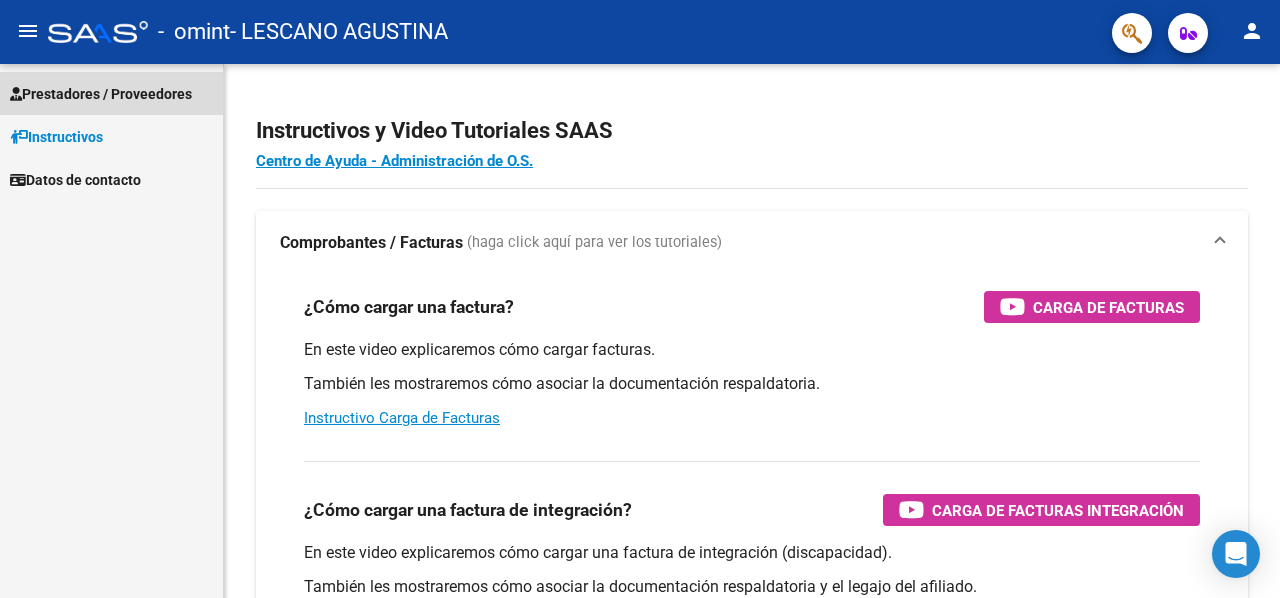 click on "Prestadores / Proveedores" at bounding box center (101, 94) 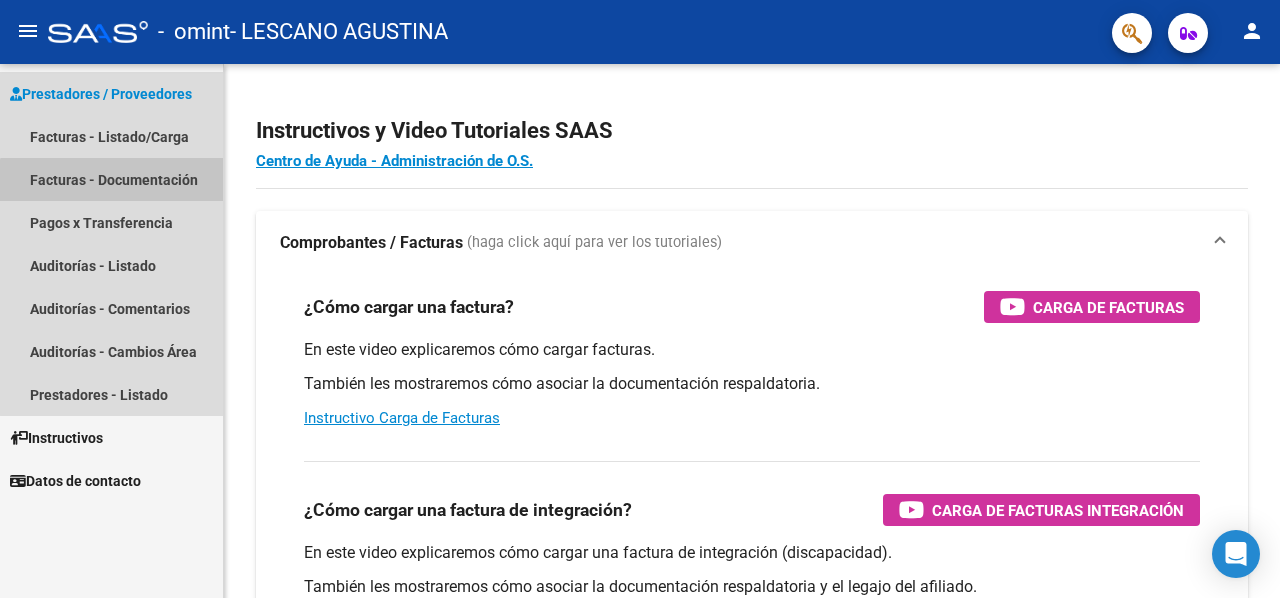 click on "Facturas - Documentación" at bounding box center (111, 179) 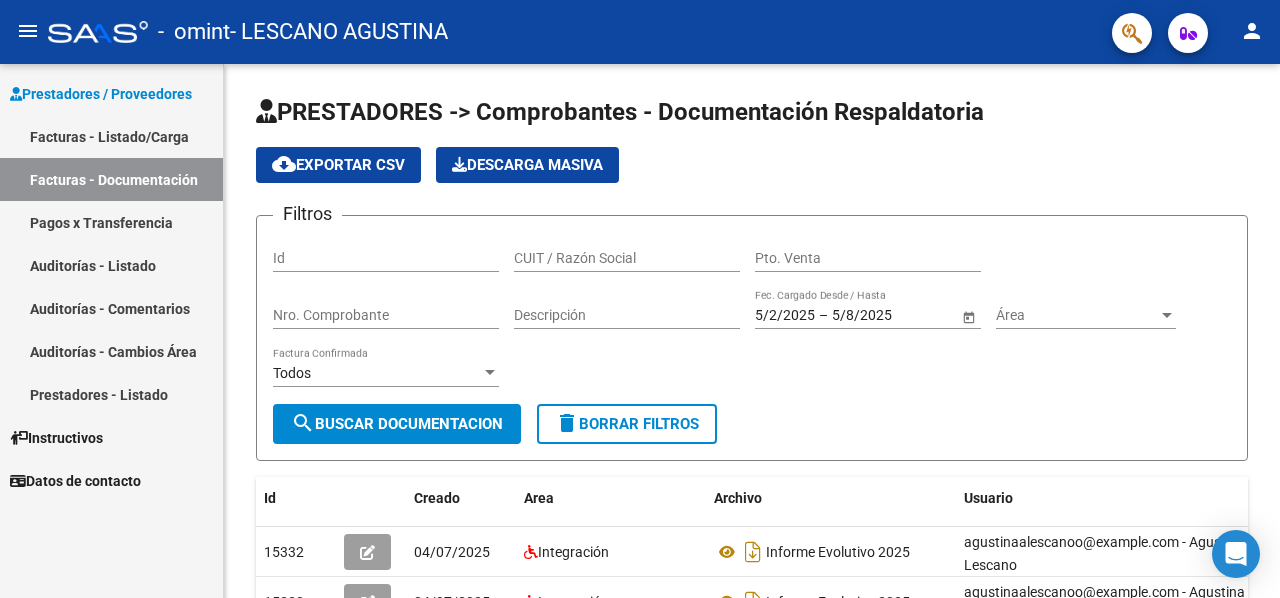 click on "Pagos x Transferencia" at bounding box center [111, 222] 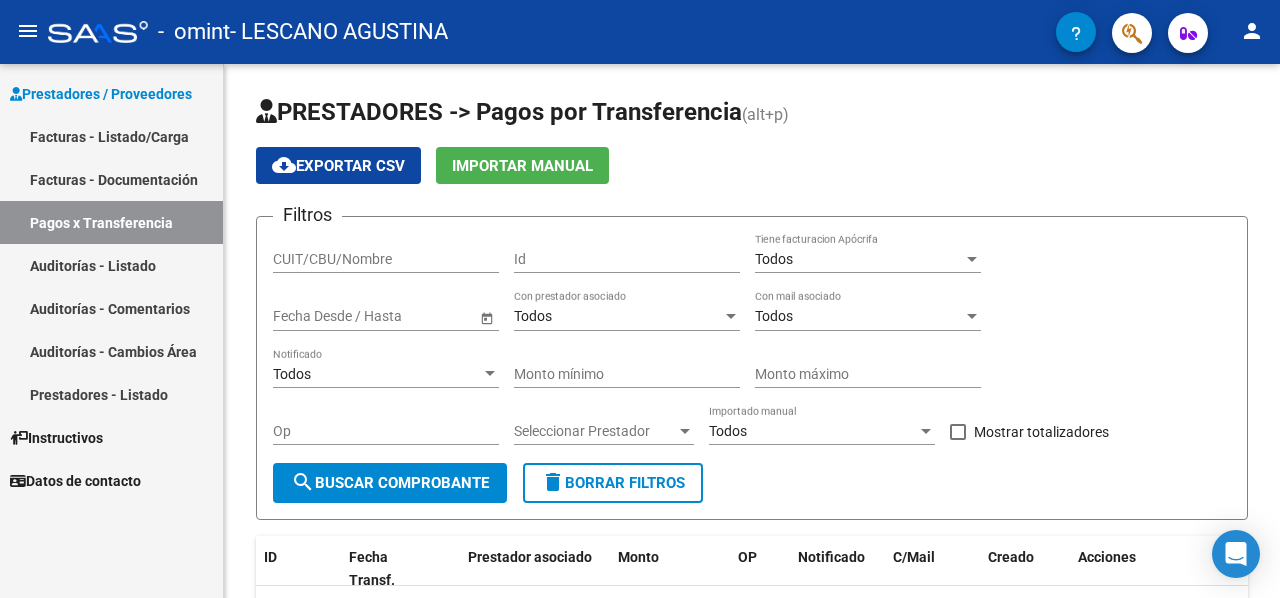 click on "Facturas - Listado/Carga" at bounding box center (111, 136) 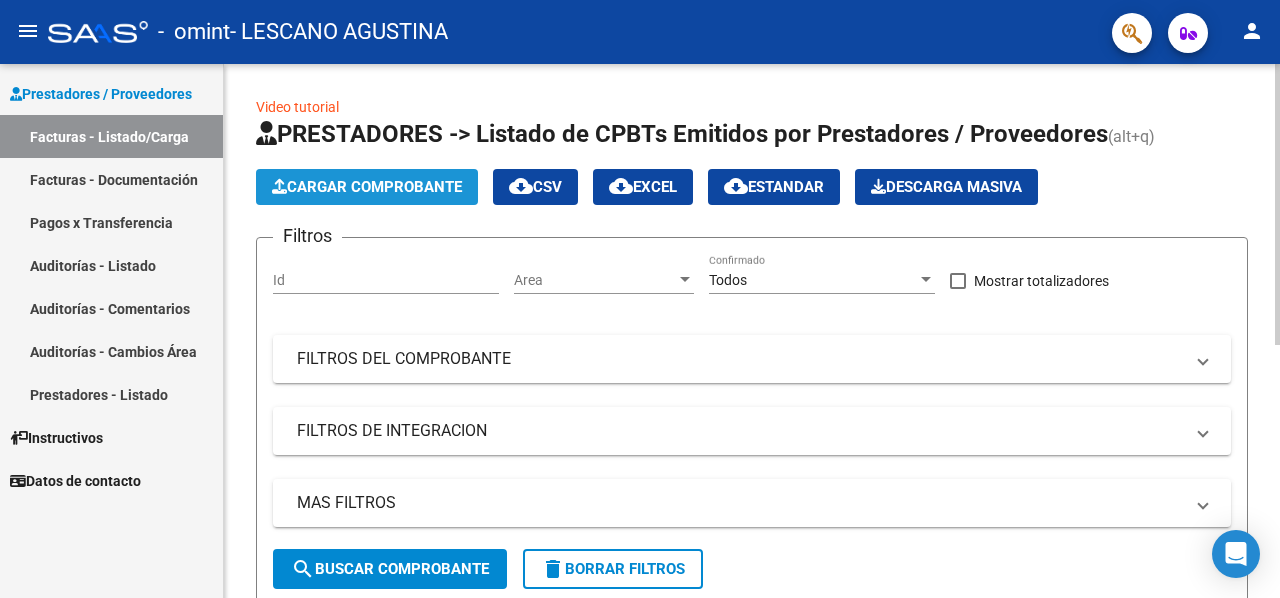 click on "Cargar Comprobante" 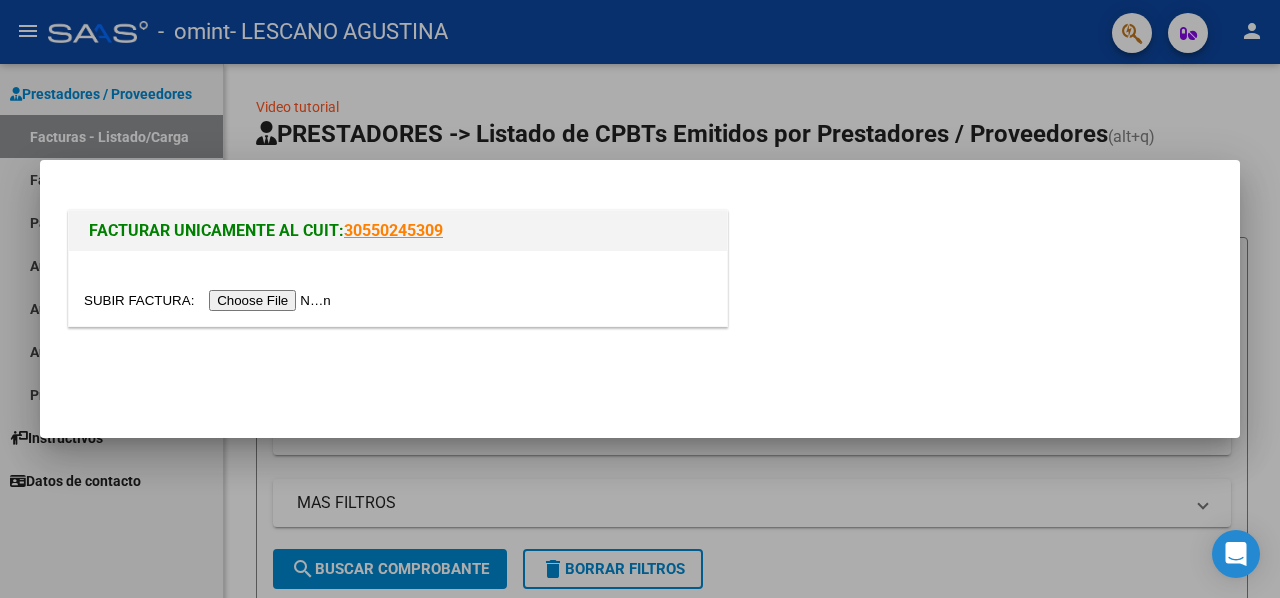 click at bounding box center [210, 300] 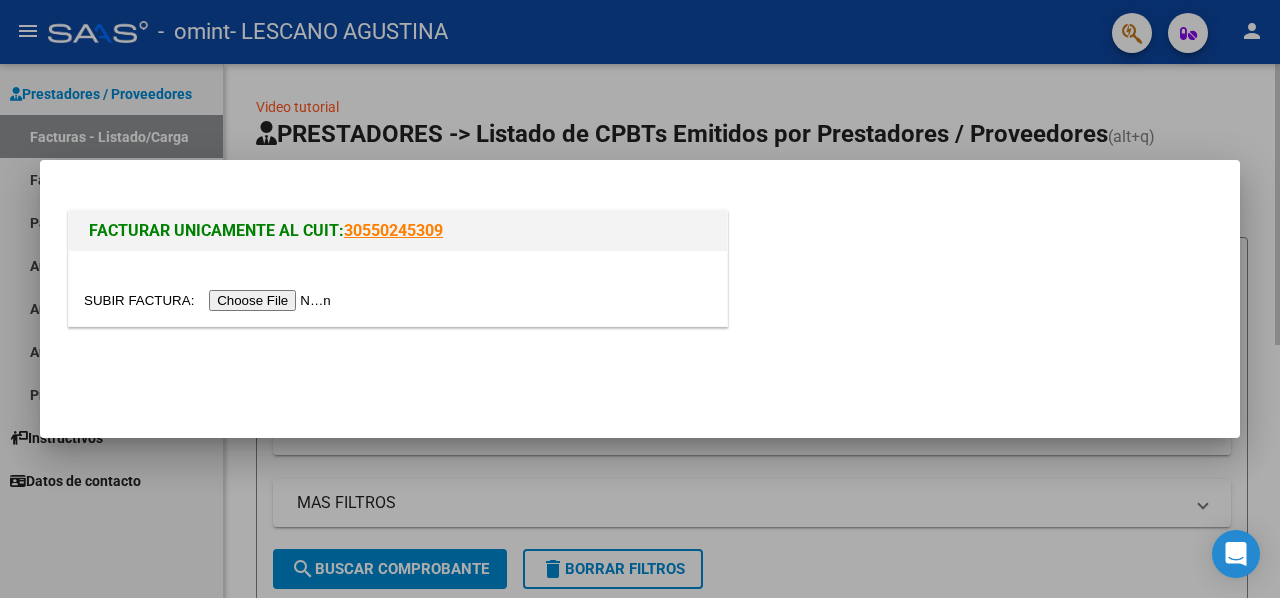 drag, startPoint x: 1148, startPoint y: 125, endPoint x: 1116, endPoint y: 129, distance: 32.24903 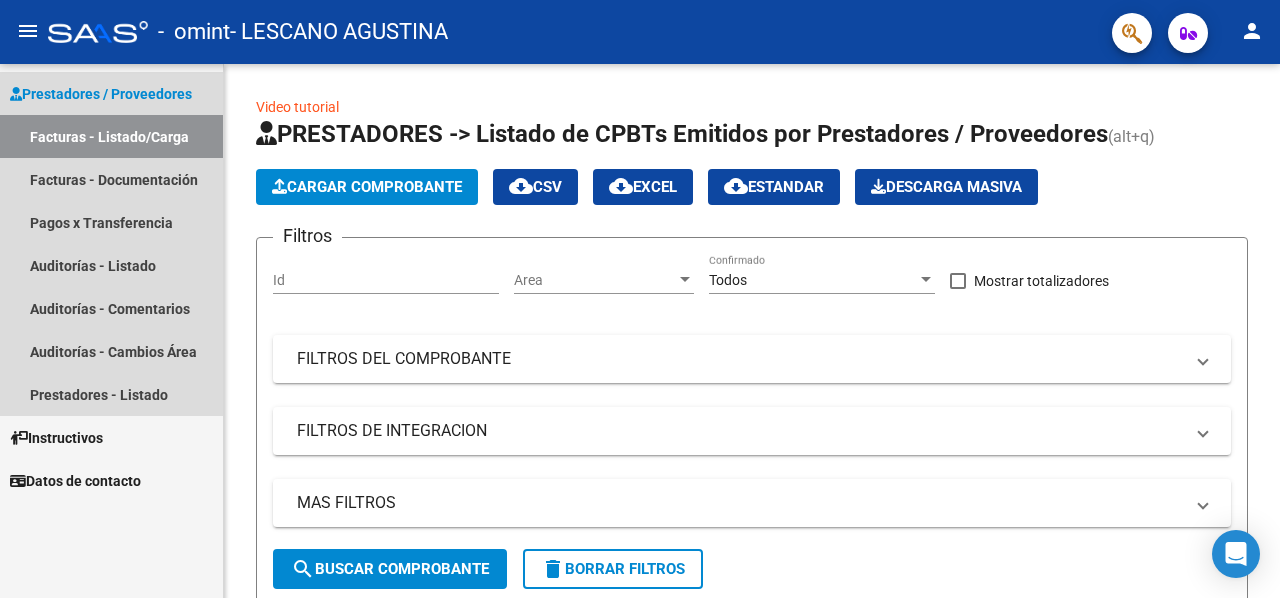 drag, startPoint x: 131, startPoint y: 107, endPoint x: 427, endPoint y: 195, distance: 308.80414 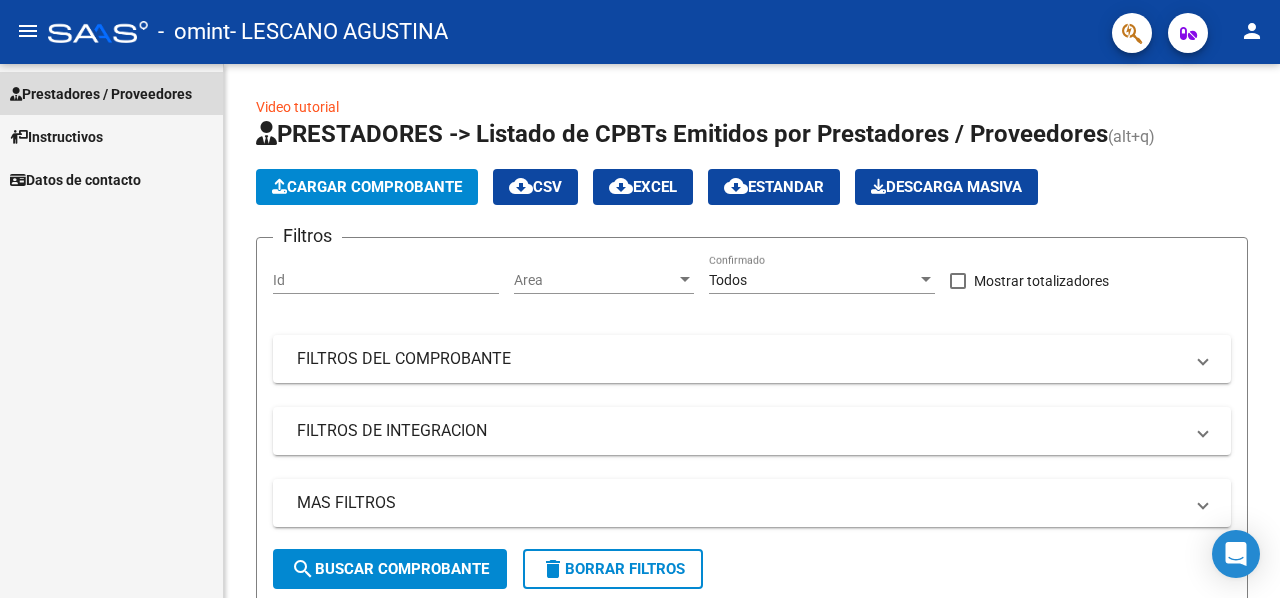 click on "Prestadores / Proveedores" at bounding box center [111, 93] 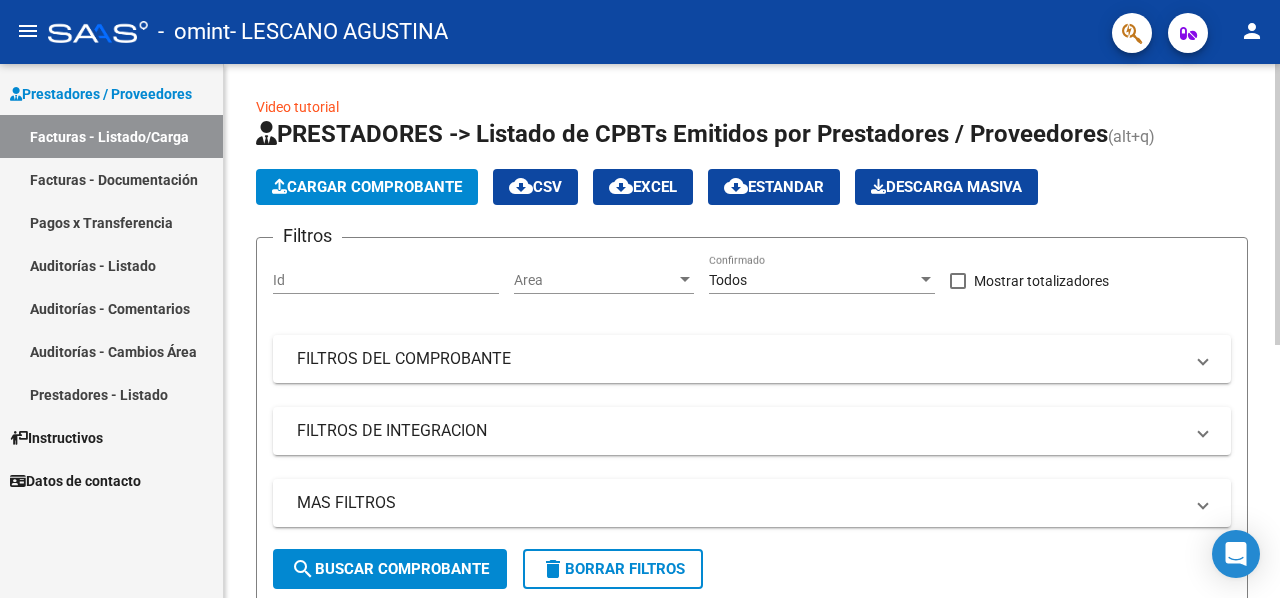 click on "Cargar Comprobante" 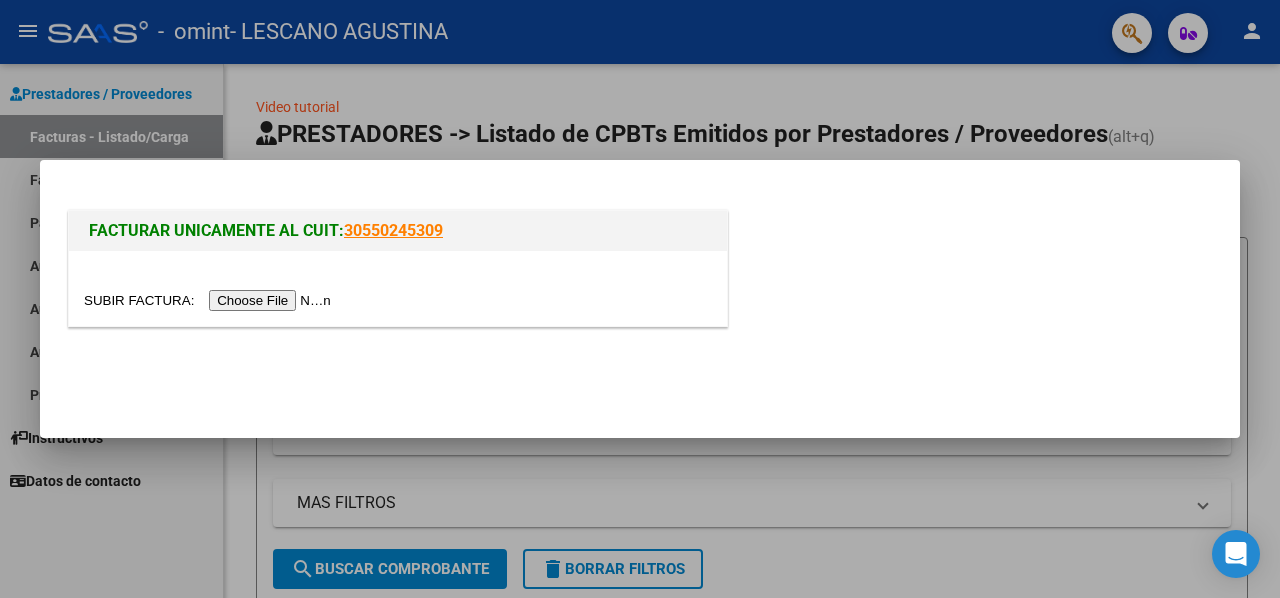click at bounding box center (210, 300) 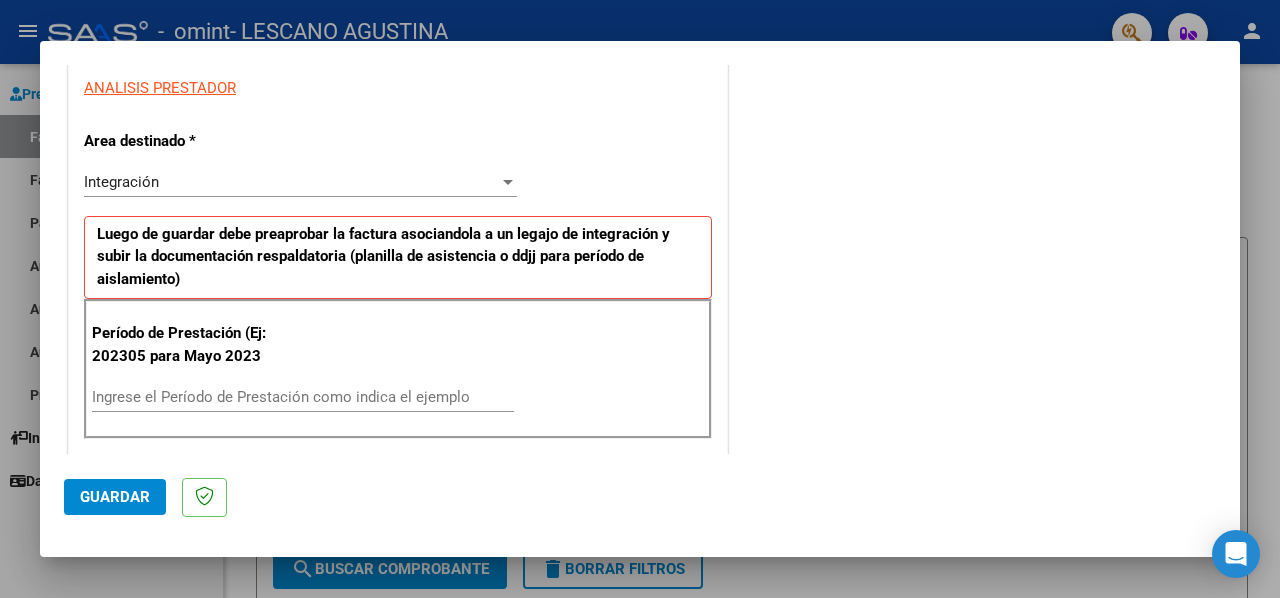 scroll, scrollTop: 400, scrollLeft: 0, axis: vertical 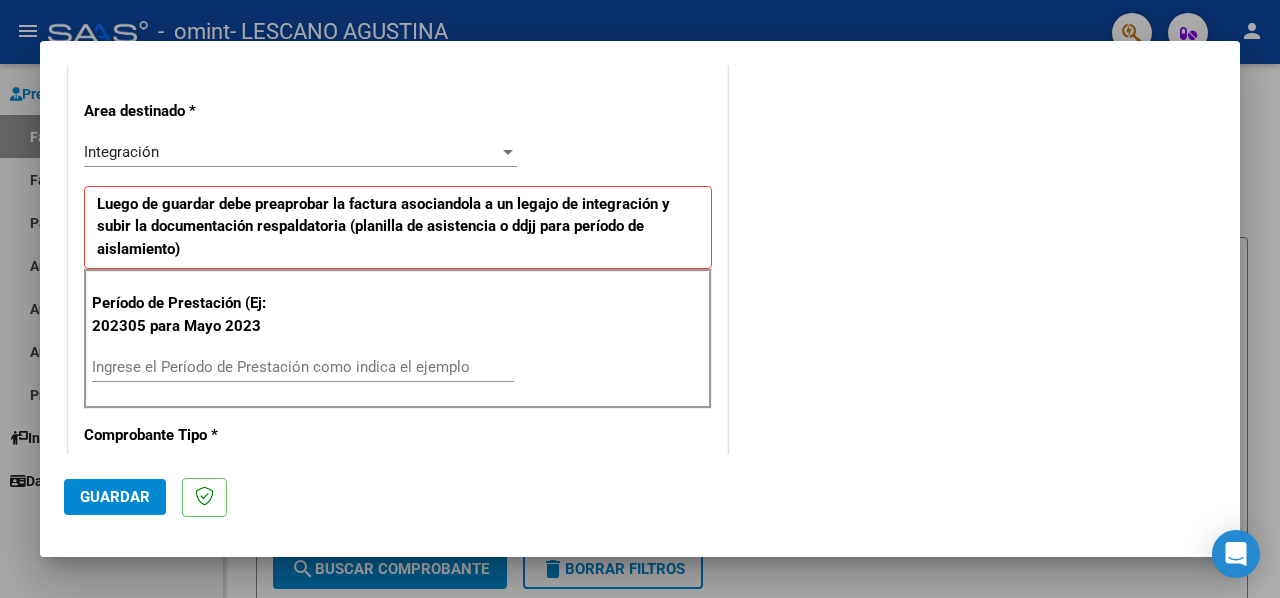 click on "Ingrese el Período de Prestación como indica el ejemplo" at bounding box center (303, 367) 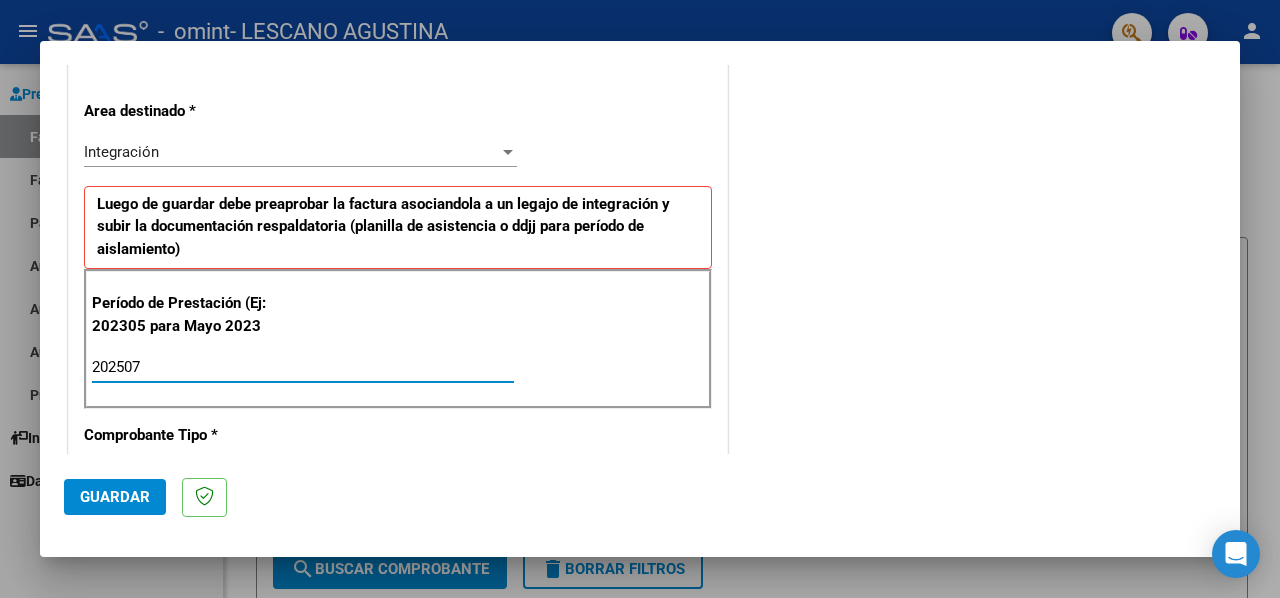 type on "202507" 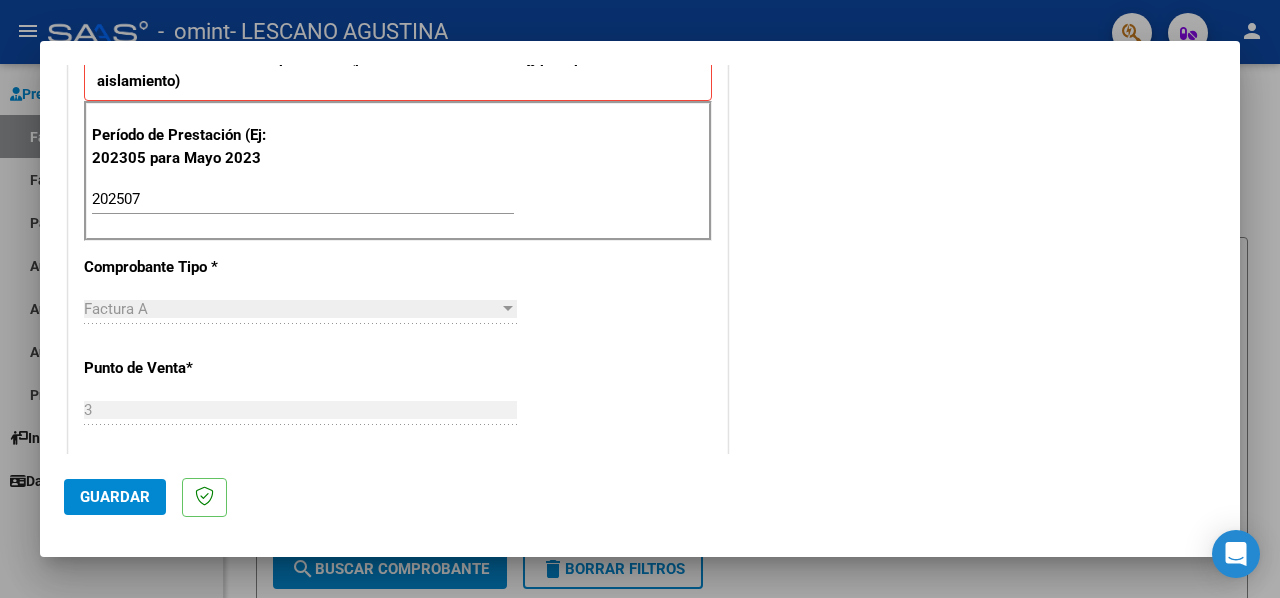 scroll, scrollTop: 600, scrollLeft: 0, axis: vertical 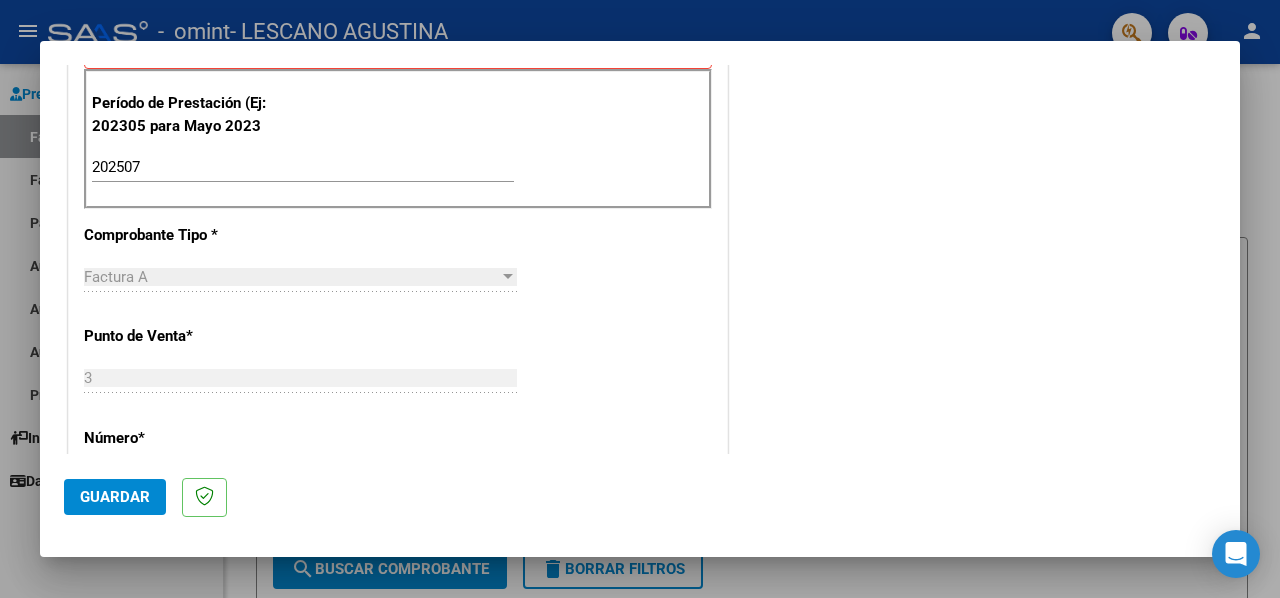click on "Factura A" at bounding box center [291, 277] 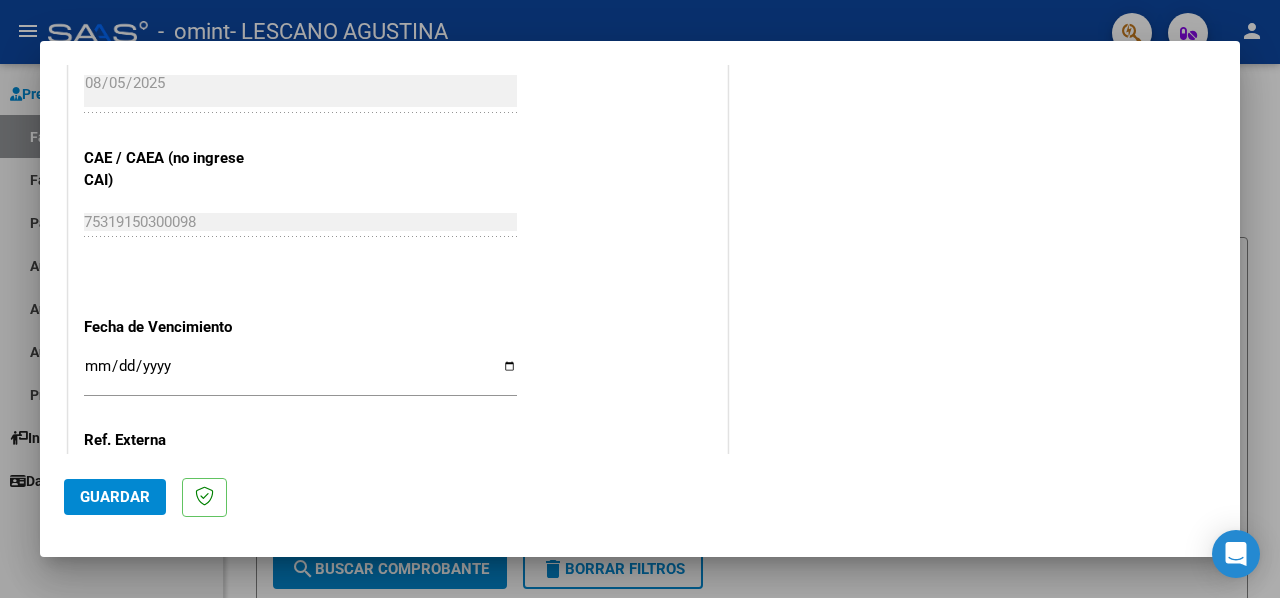 scroll, scrollTop: 1200, scrollLeft: 0, axis: vertical 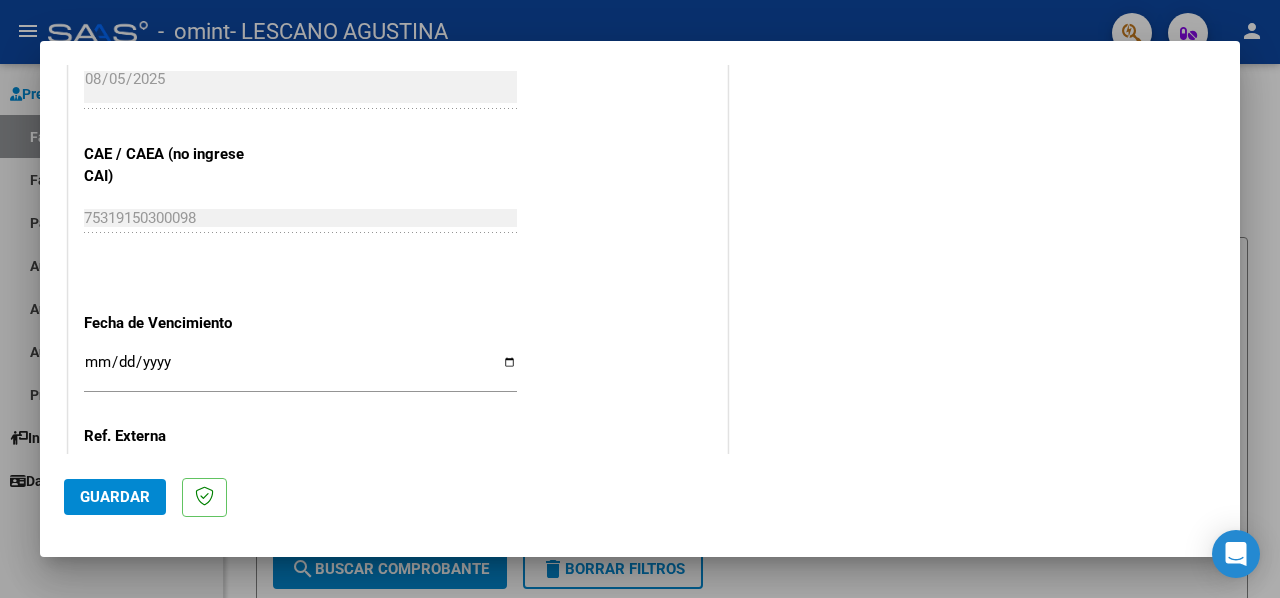 click on "Ingresar la fecha" at bounding box center (300, 370) 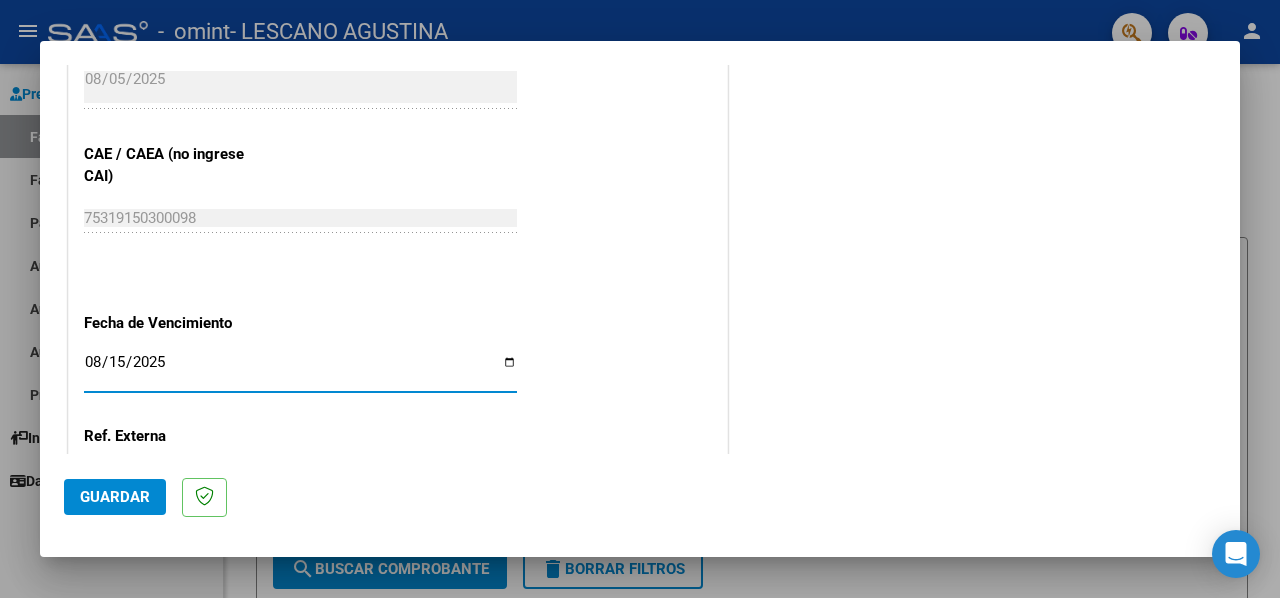type on "2025-08-15" 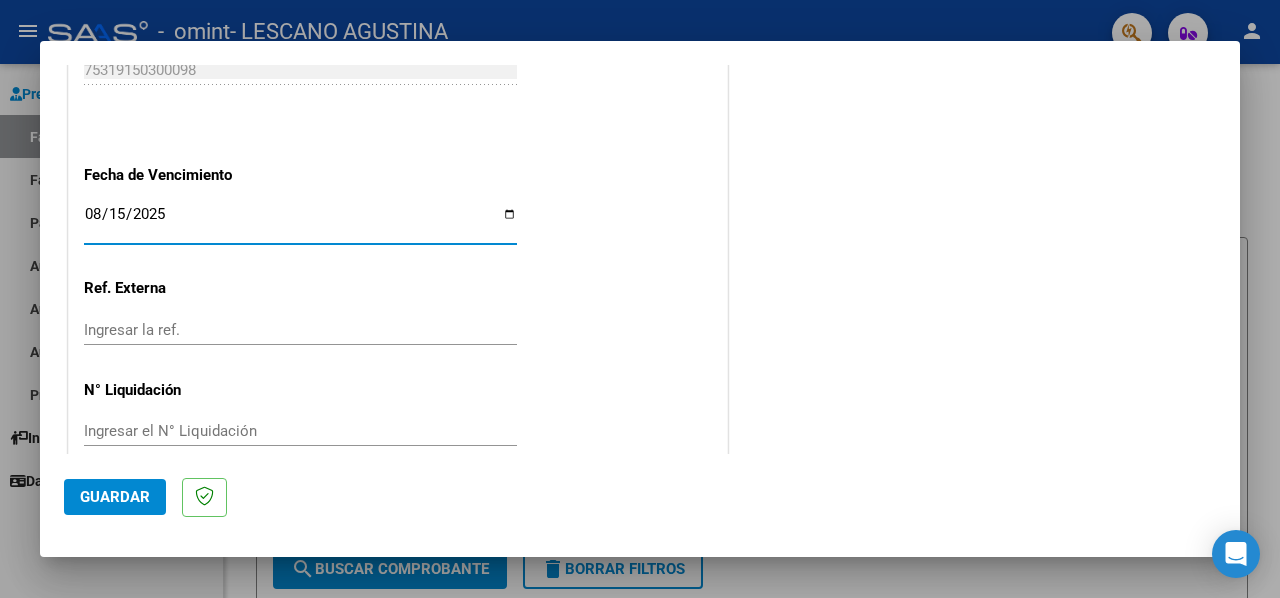 scroll, scrollTop: 1374, scrollLeft: 0, axis: vertical 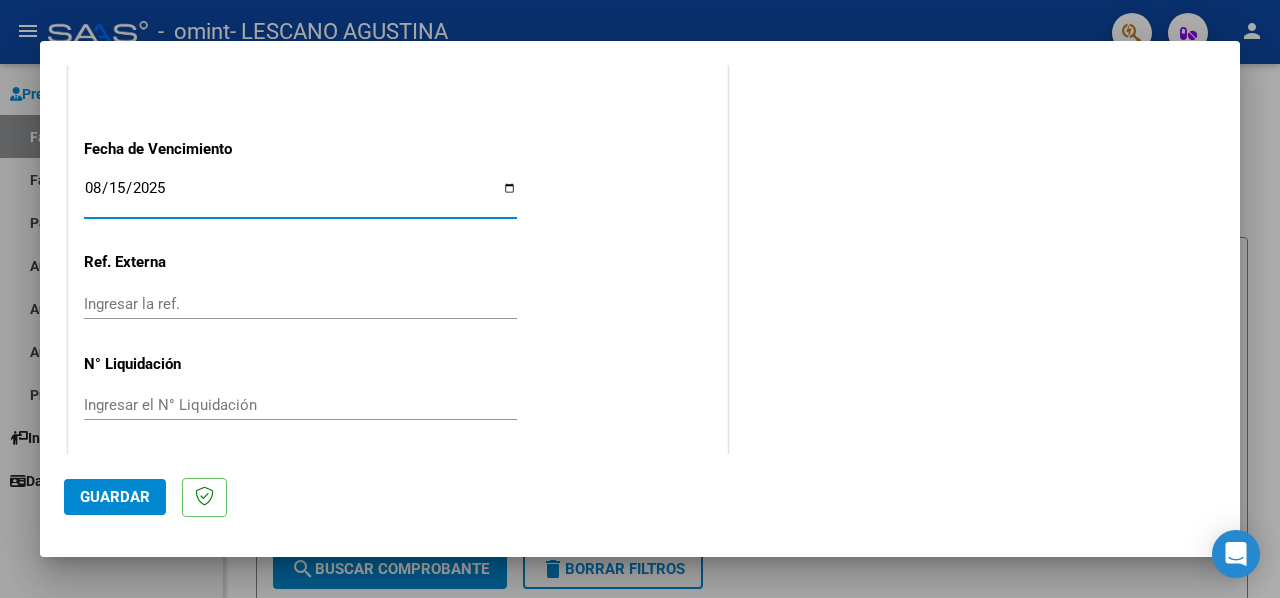 click on "Guardar" 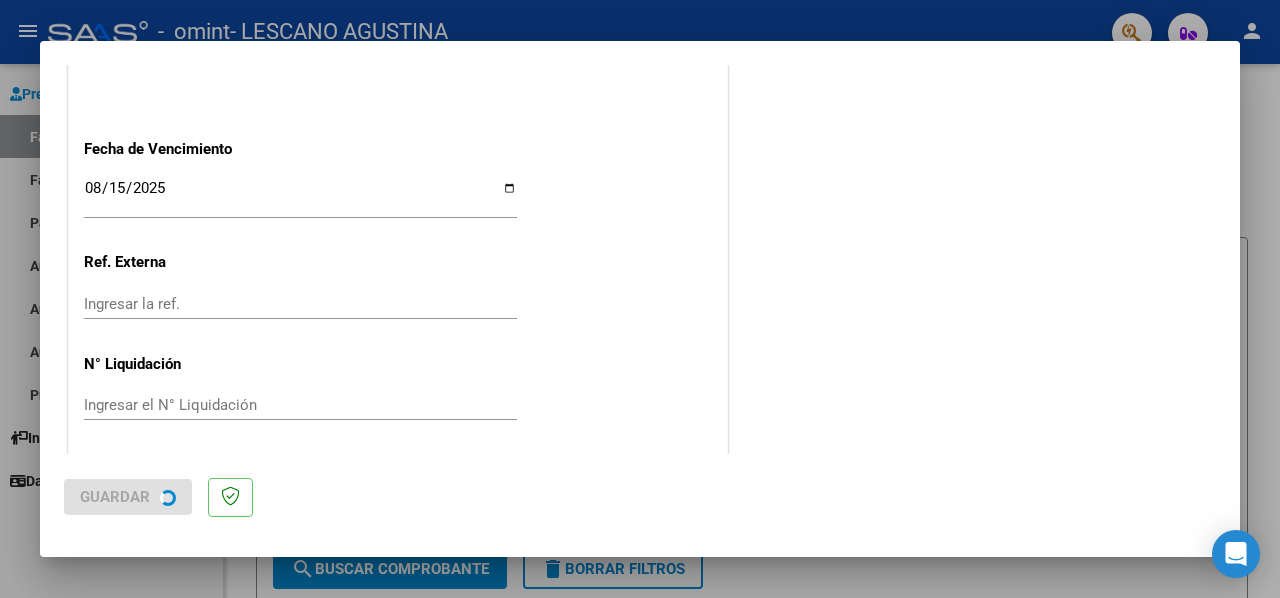 scroll, scrollTop: 0, scrollLeft: 0, axis: both 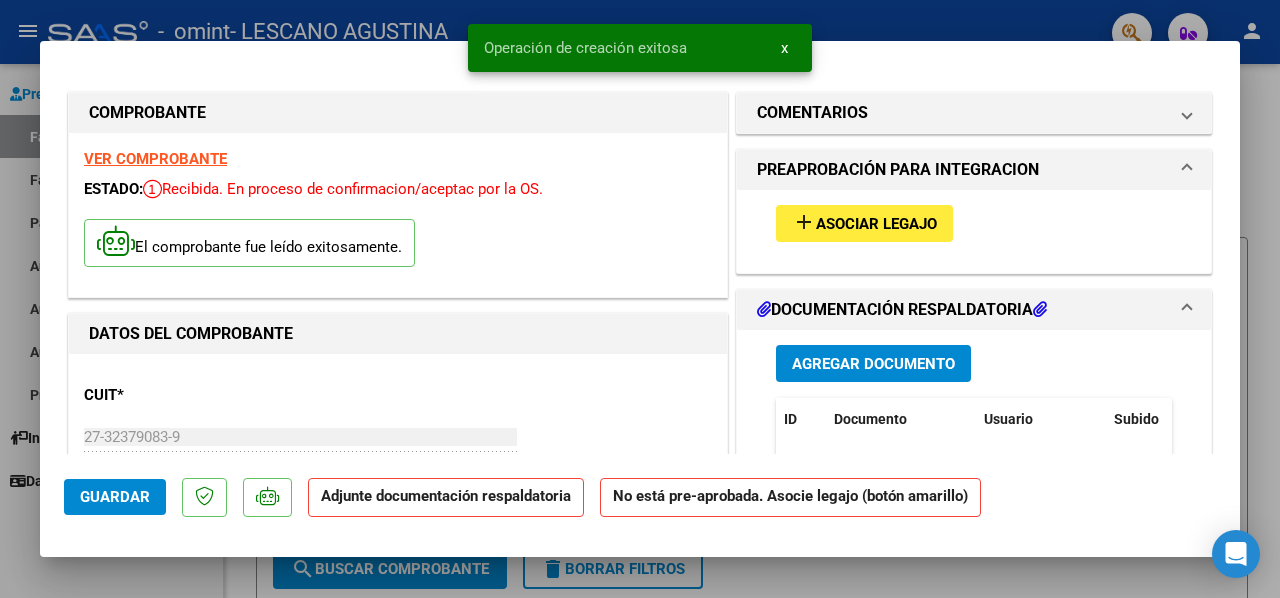 click on "Asociar Legajo" at bounding box center (876, 224) 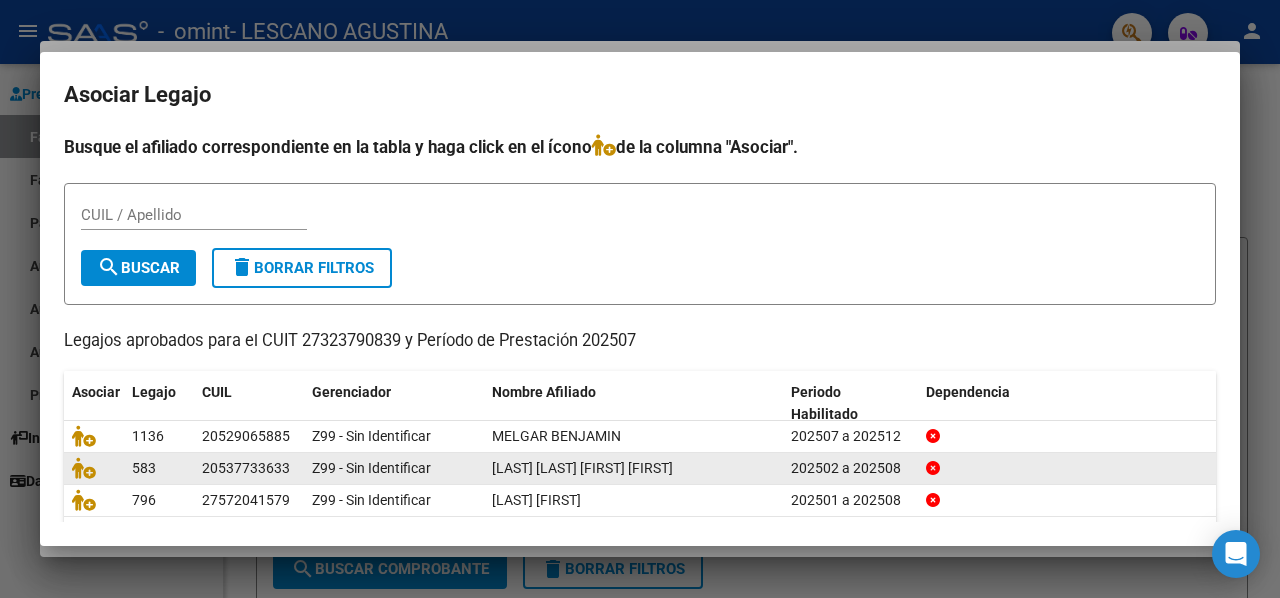 click on "[LAST] [LAST] [FIRST] [FIRST]" 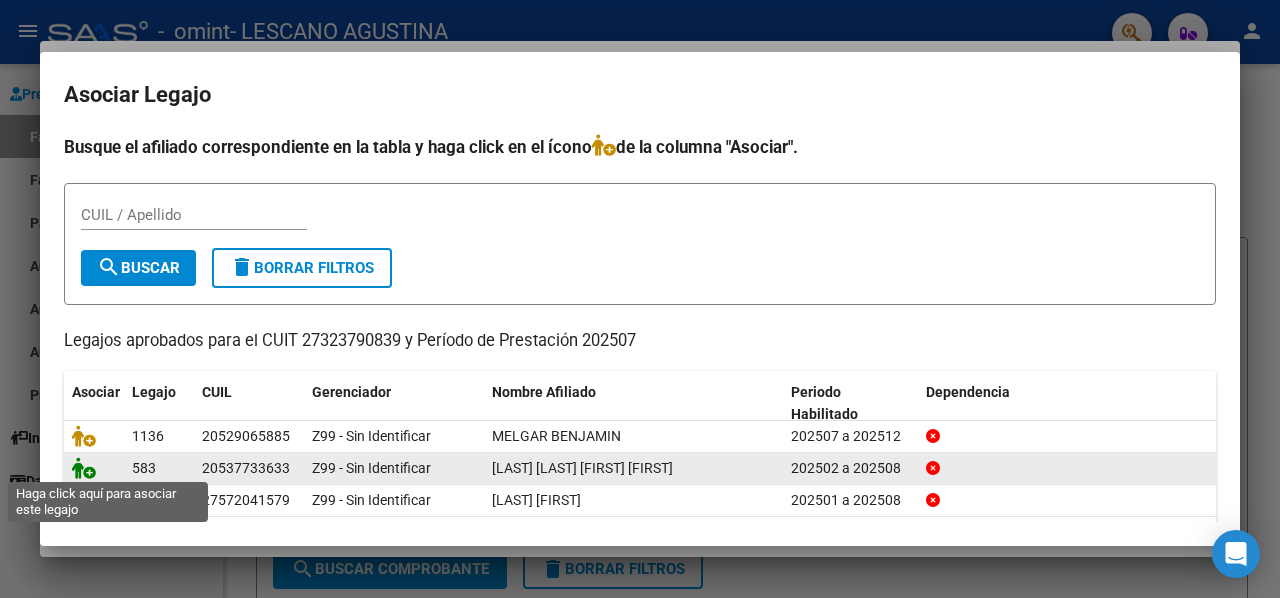 click 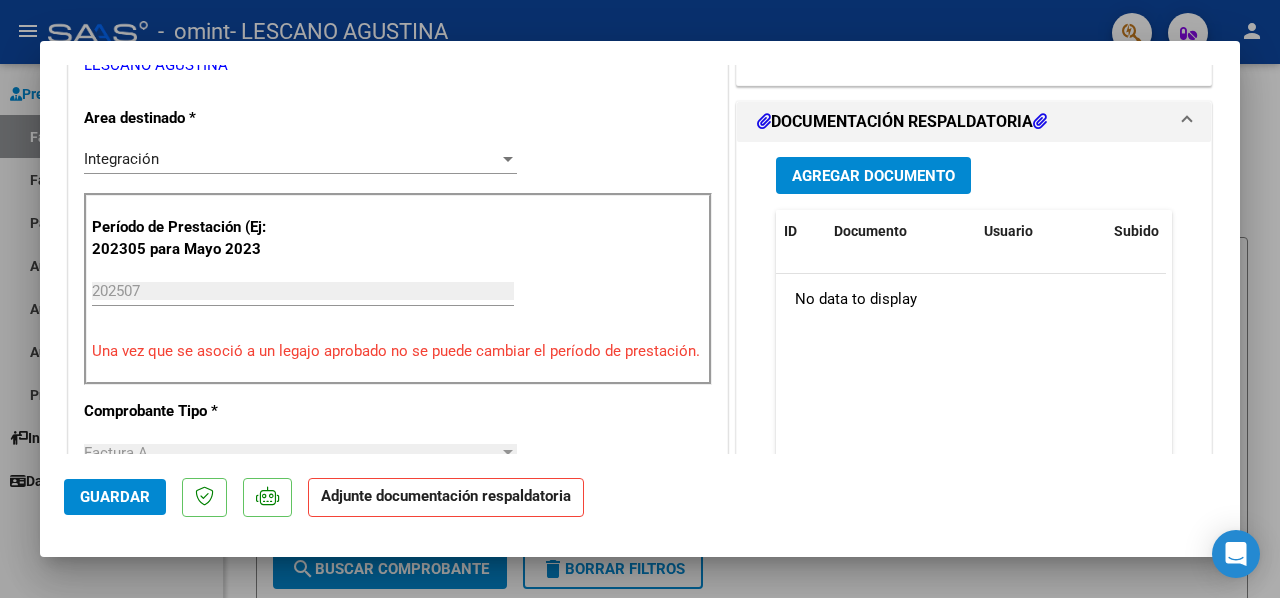scroll, scrollTop: 500, scrollLeft: 0, axis: vertical 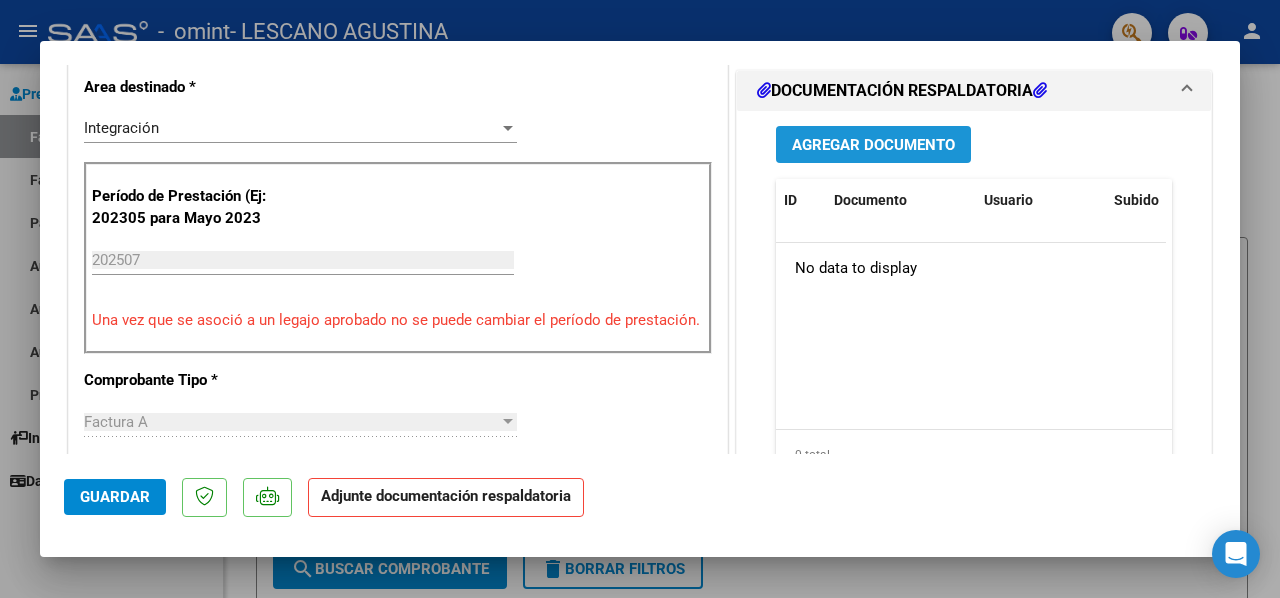 click on "Agregar Documento" at bounding box center (873, 145) 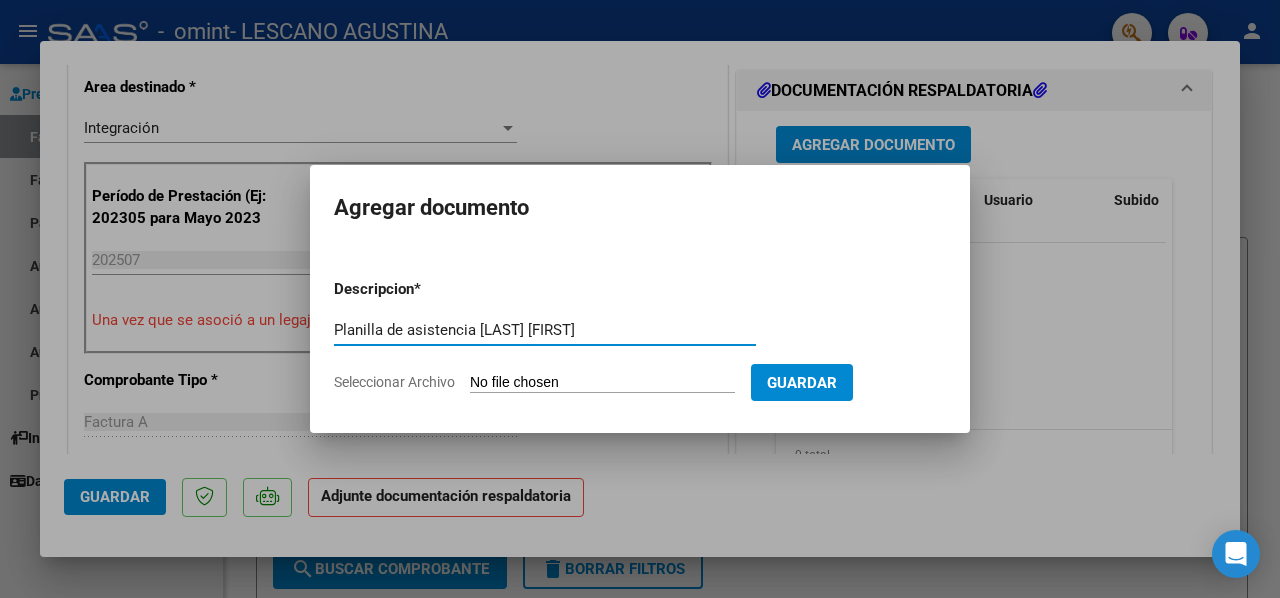 type on "Planilla de asistencia [LAST] [FIRST]" 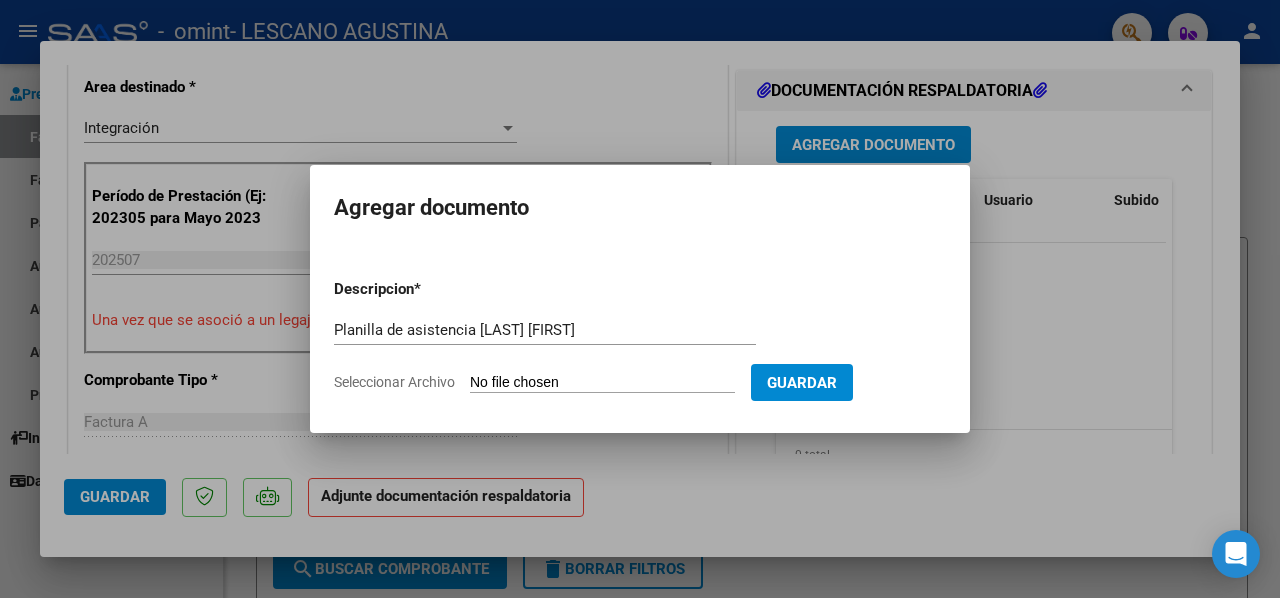 type on "C:\fakepath\Planilla [LAST] [FIRST] julio 2025.pdf" 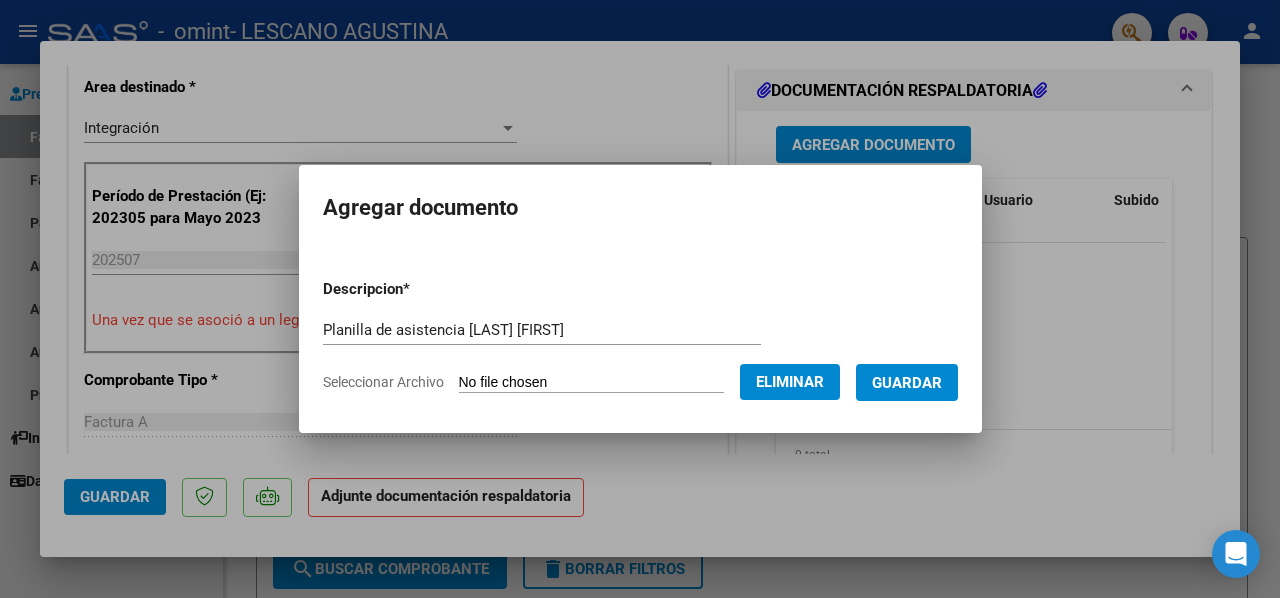 click on "Guardar" at bounding box center (907, 383) 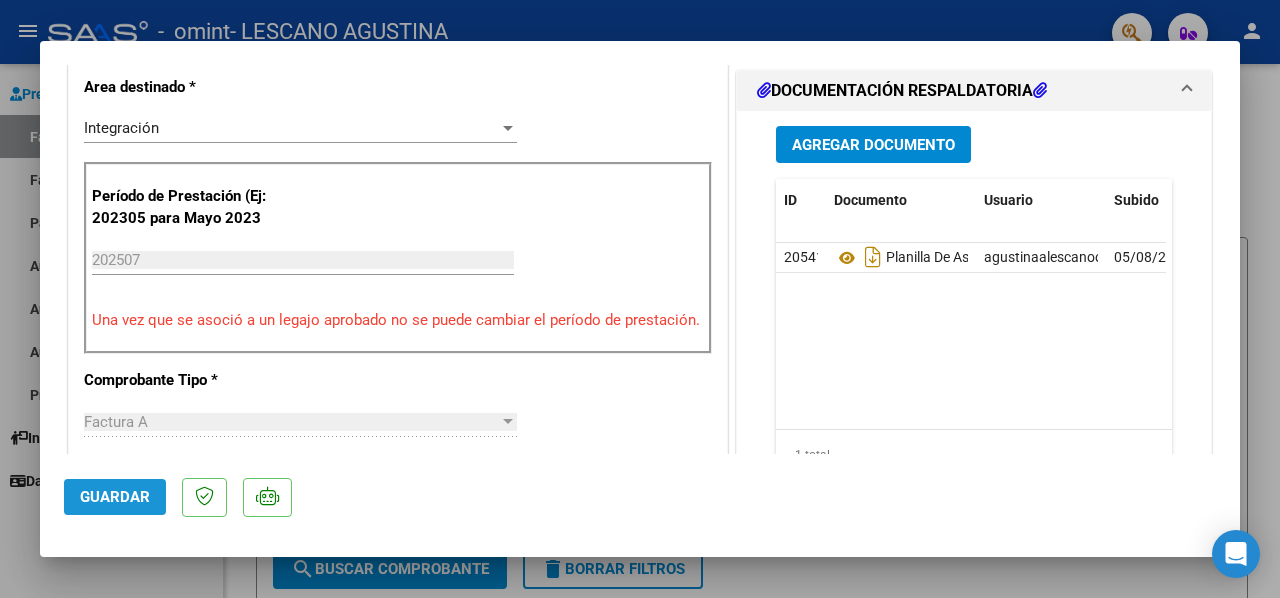 click on "Guardar" 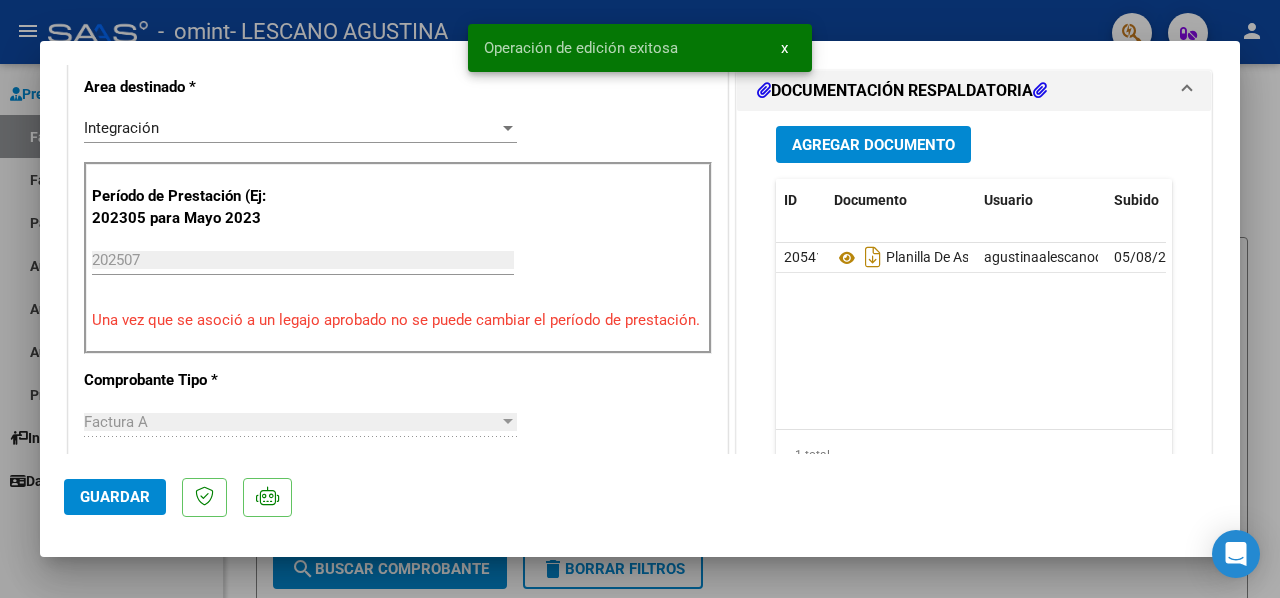 click on "x" at bounding box center [784, 48] 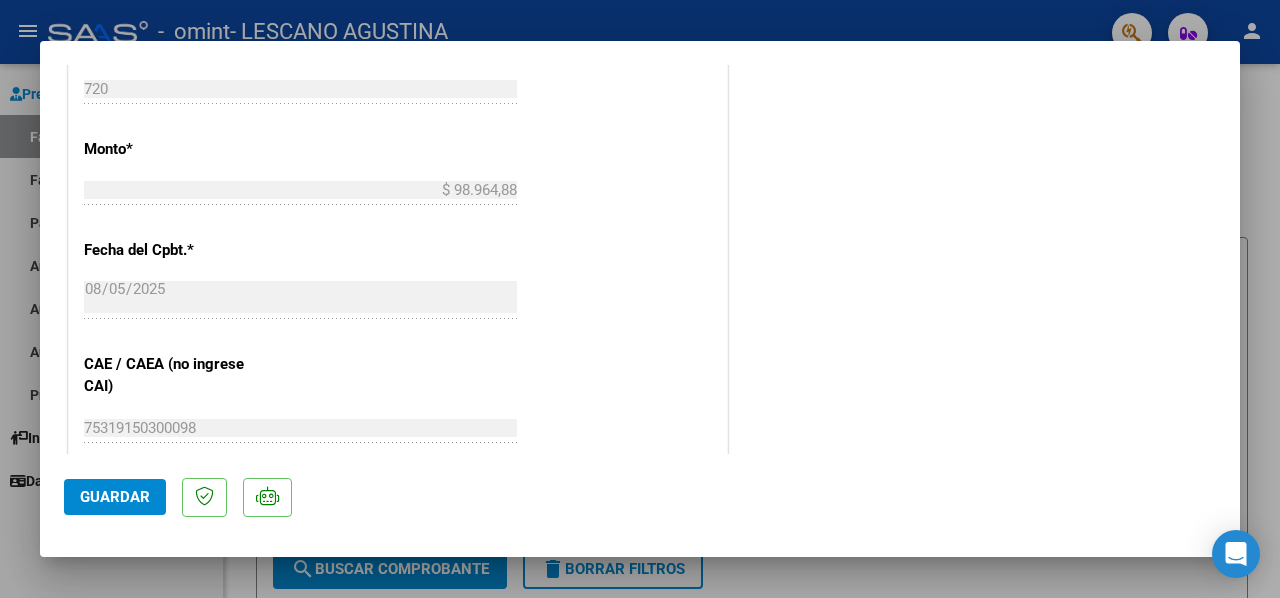 scroll, scrollTop: 1419, scrollLeft: 0, axis: vertical 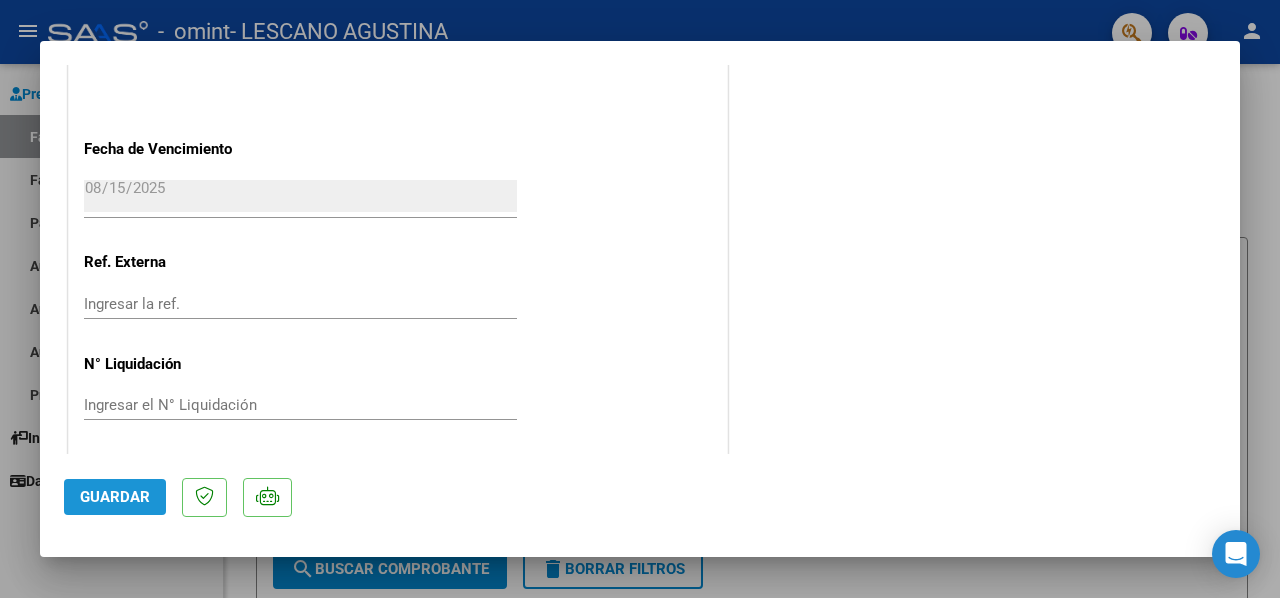 click on "Guardar" 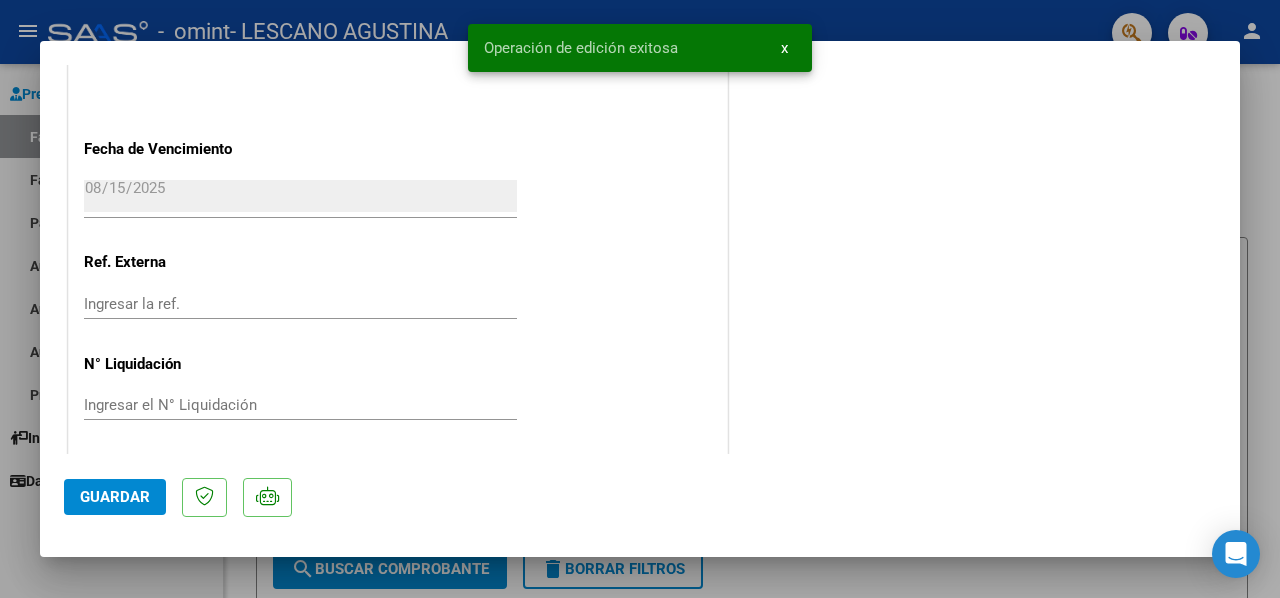 drag, startPoint x: 1262, startPoint y: 156, endPoint x: 1198, endPoint y: 156, distance: 64 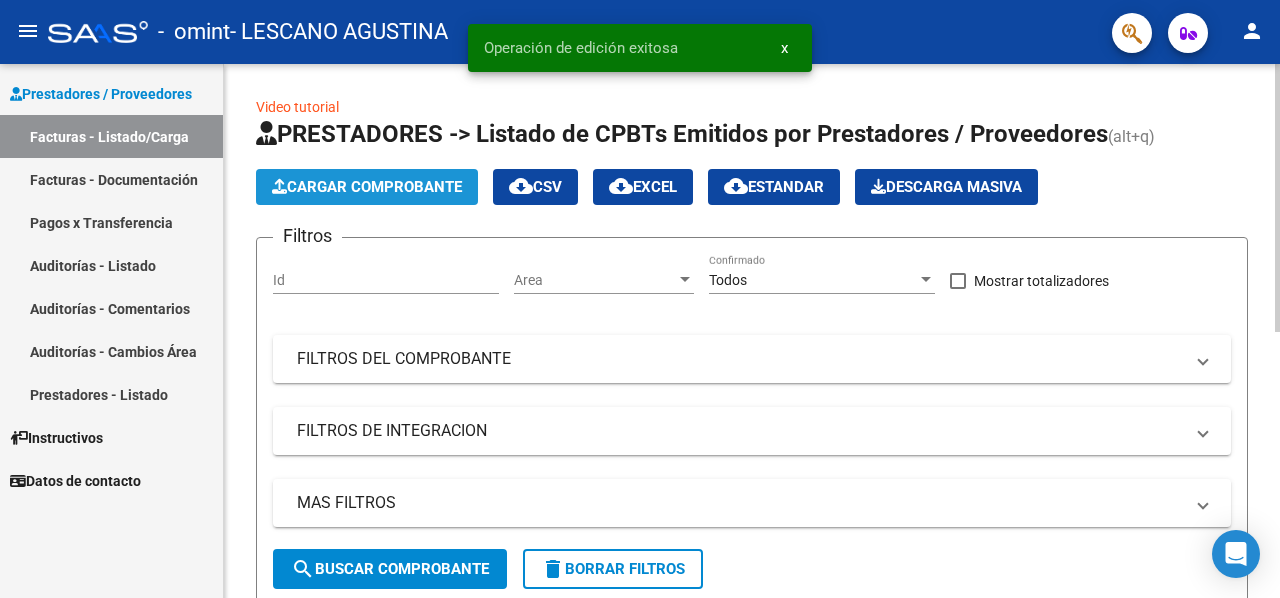 click on "Cargar Comprobante" 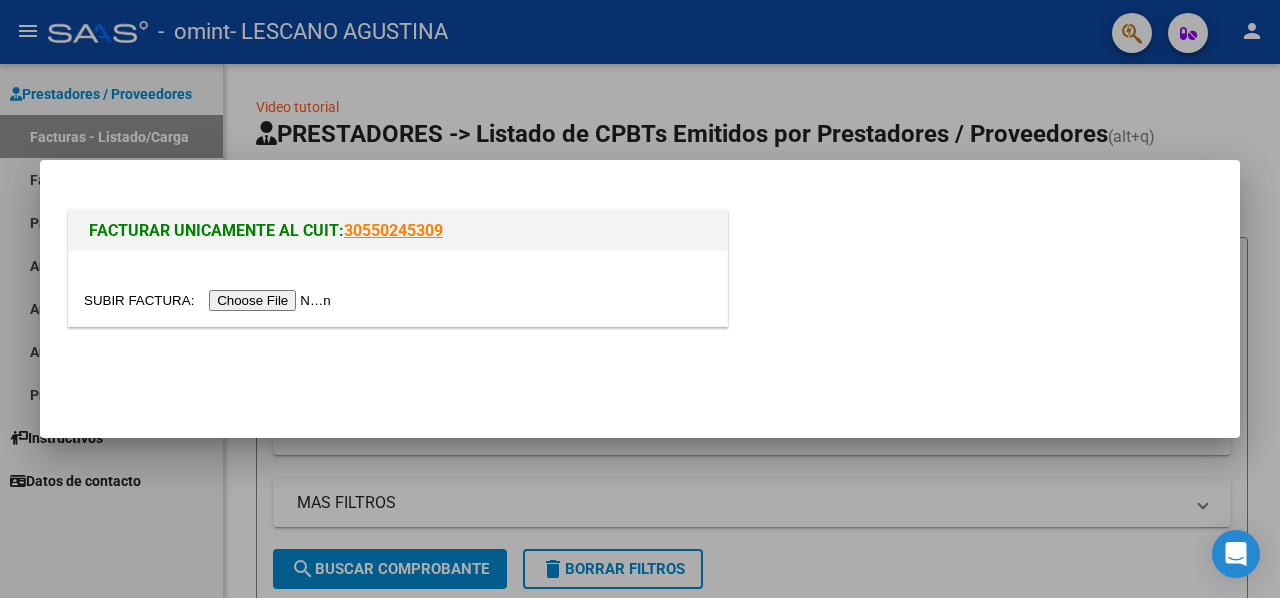 click at bounding box center [210, 300] 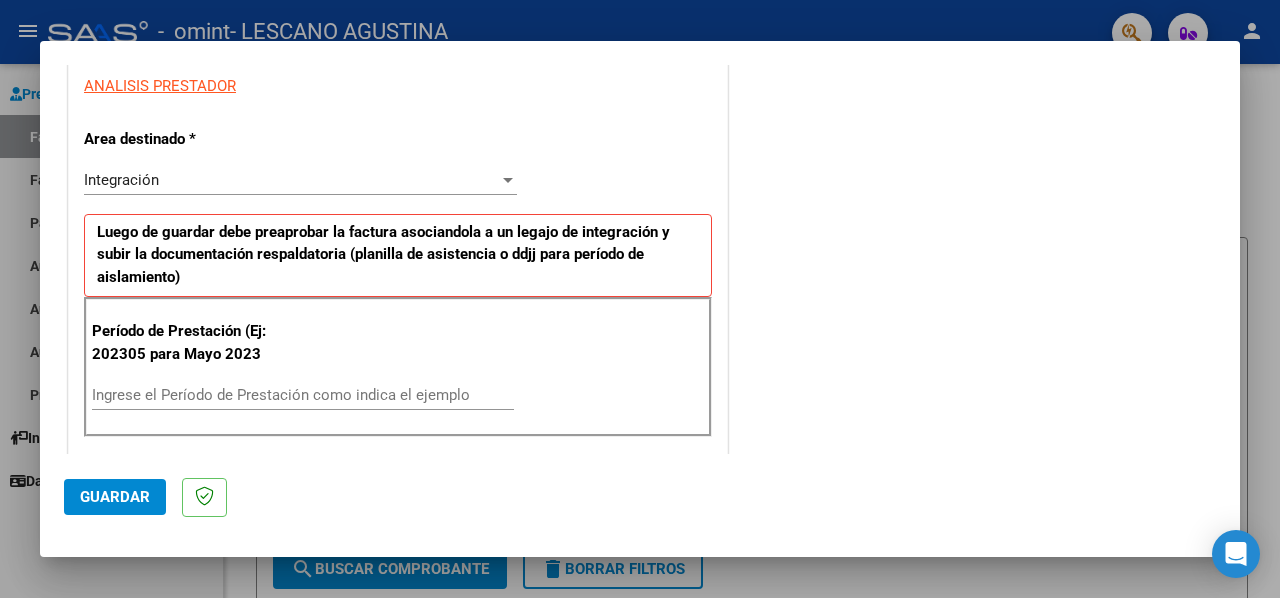 scroll, scrollTop: 400, scrollLeft: 0, axis: vertical 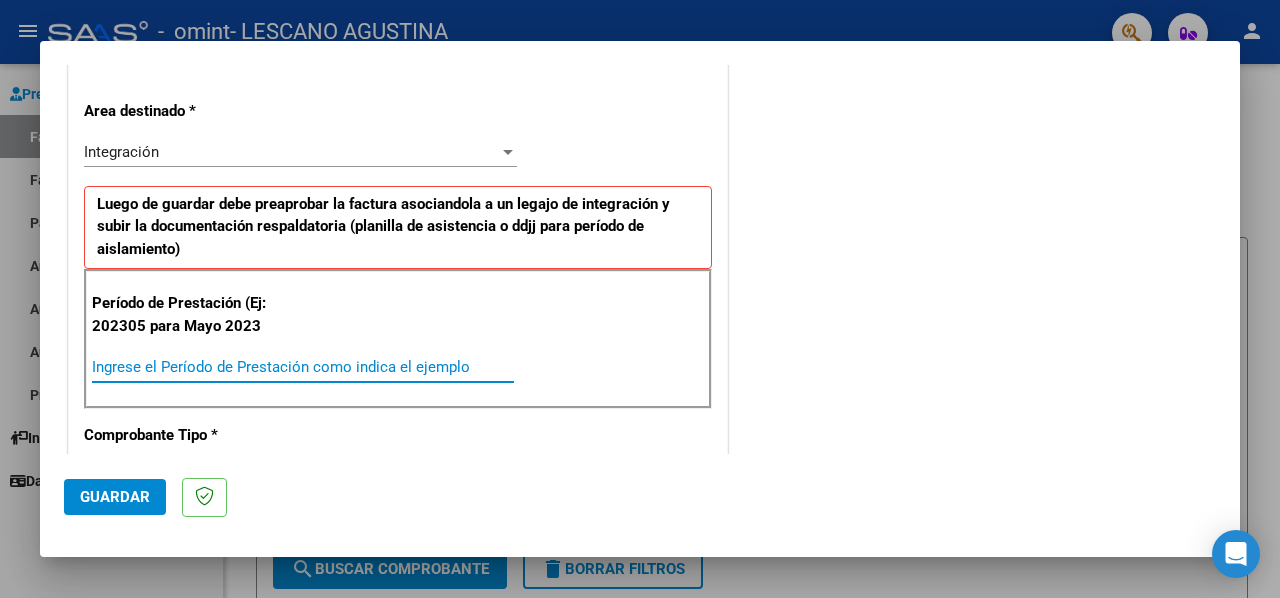 click on "Ingrese el Período de Prestación como indica el ejemplo" at bounding box center [303, 367] 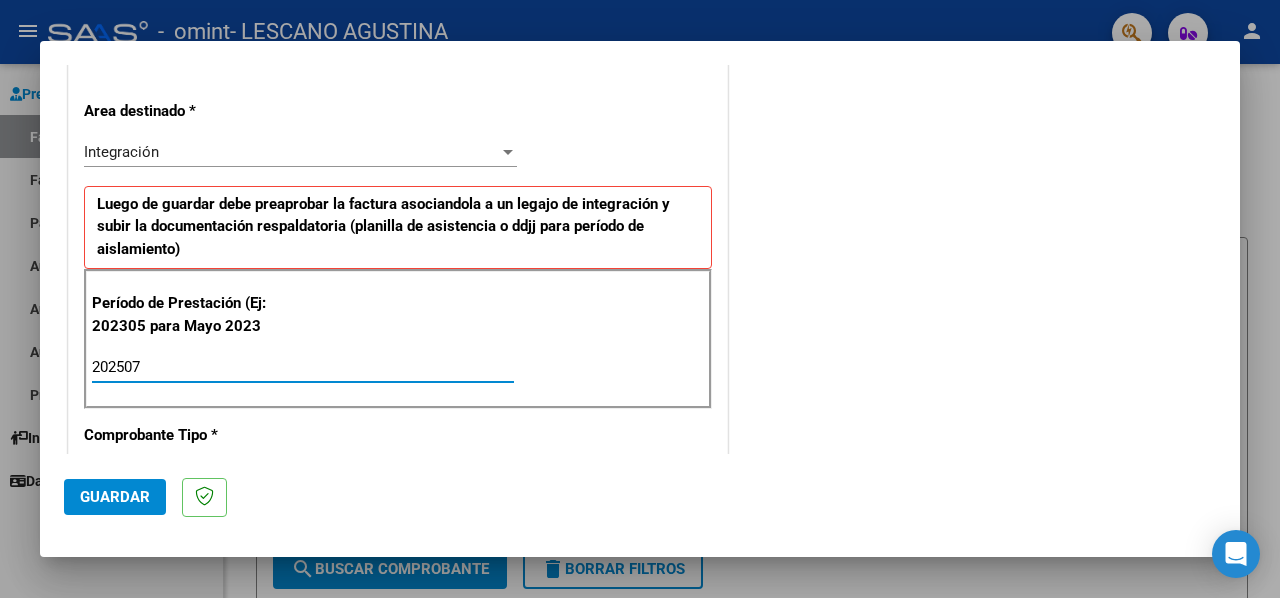 type on "202507" 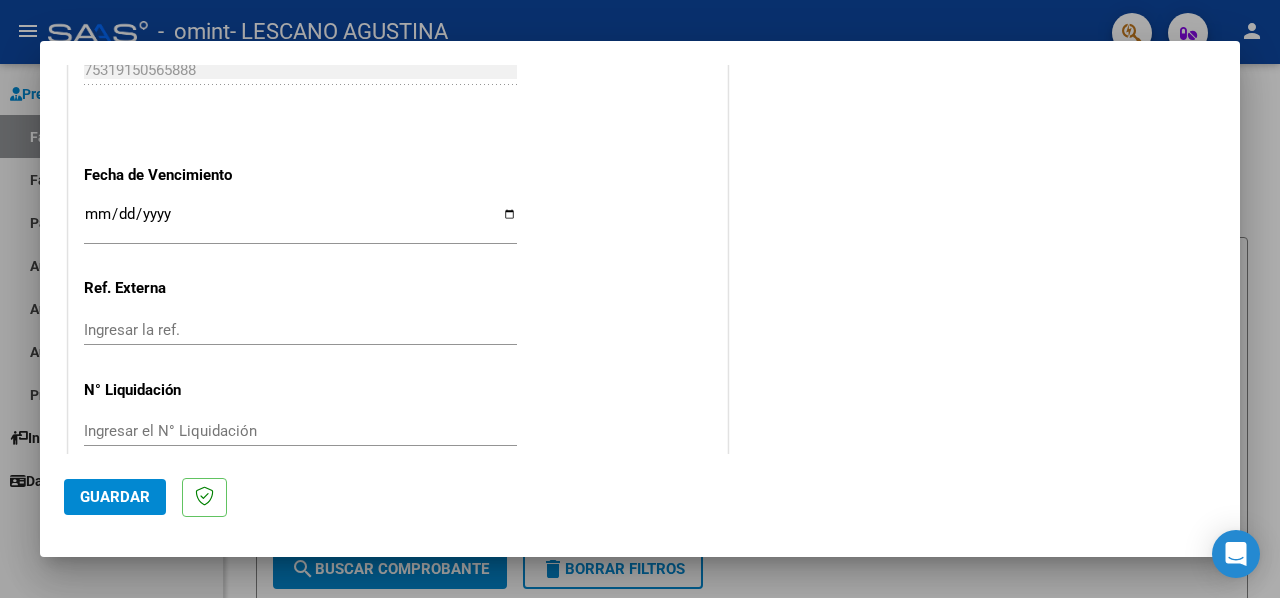 scroll, scrollTop: 1374, scrollLeft: 0, axis: vertical 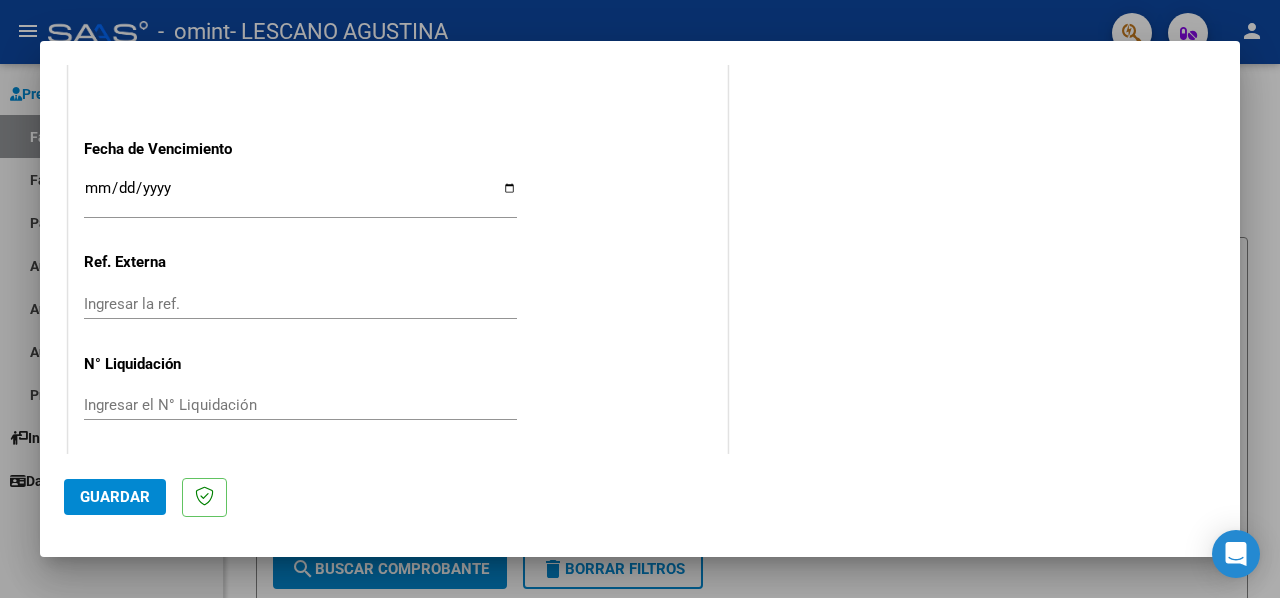 click on "Ingresar la fecha" at bounding box center (300, 196) 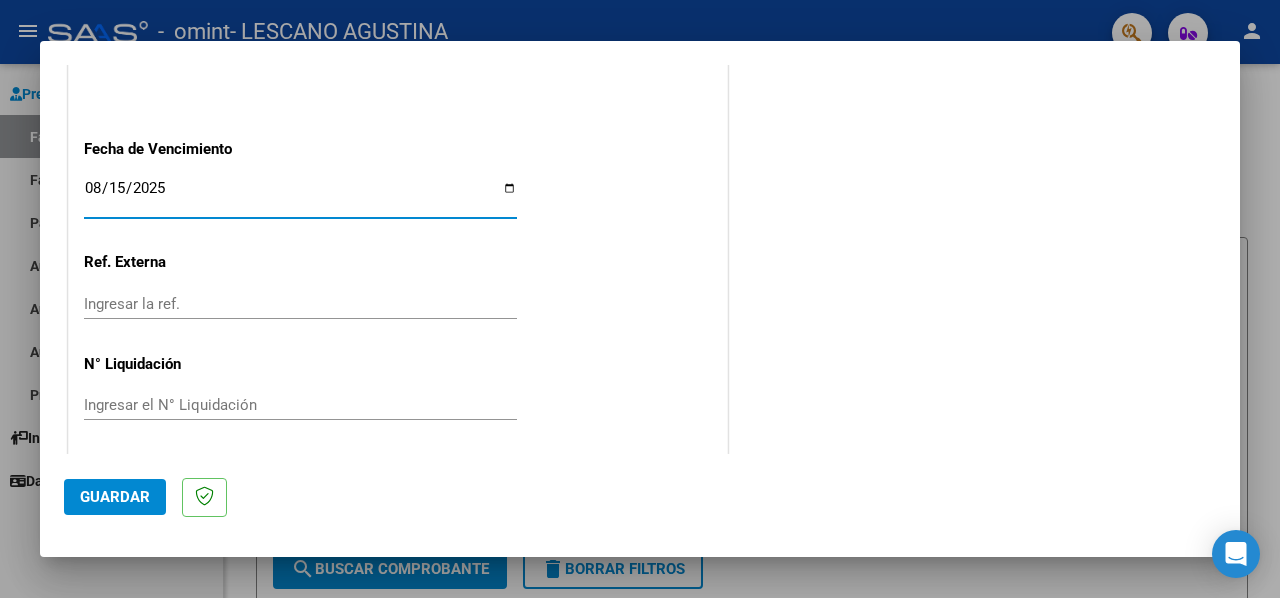 type on "2025-08-15" 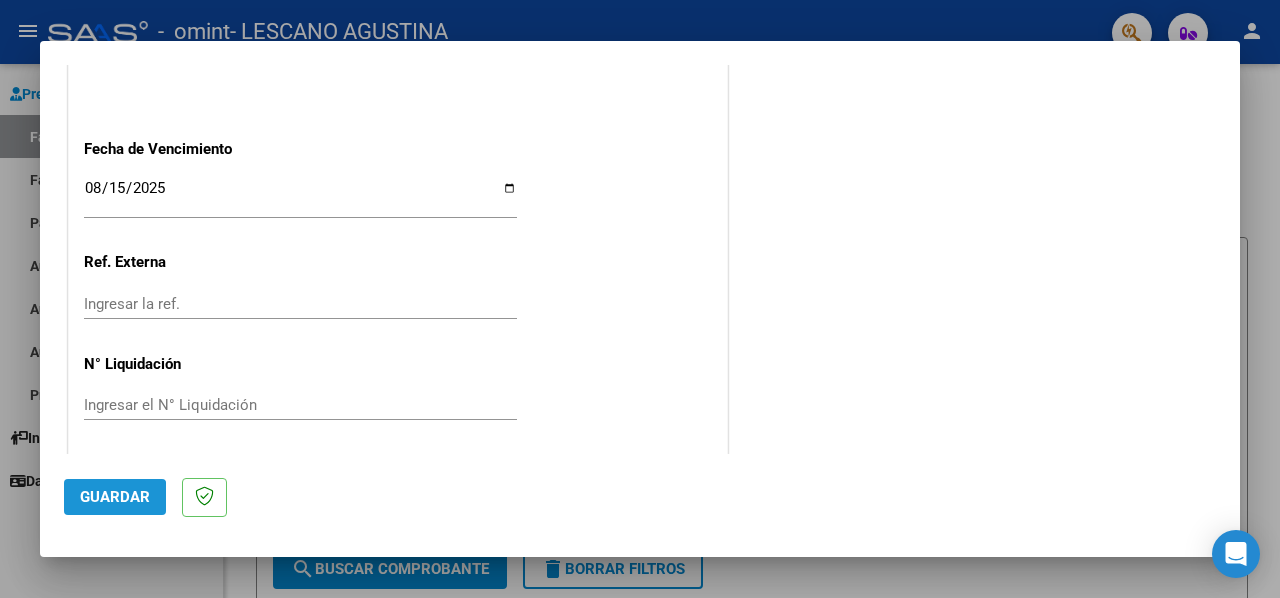 click on "Guardar" 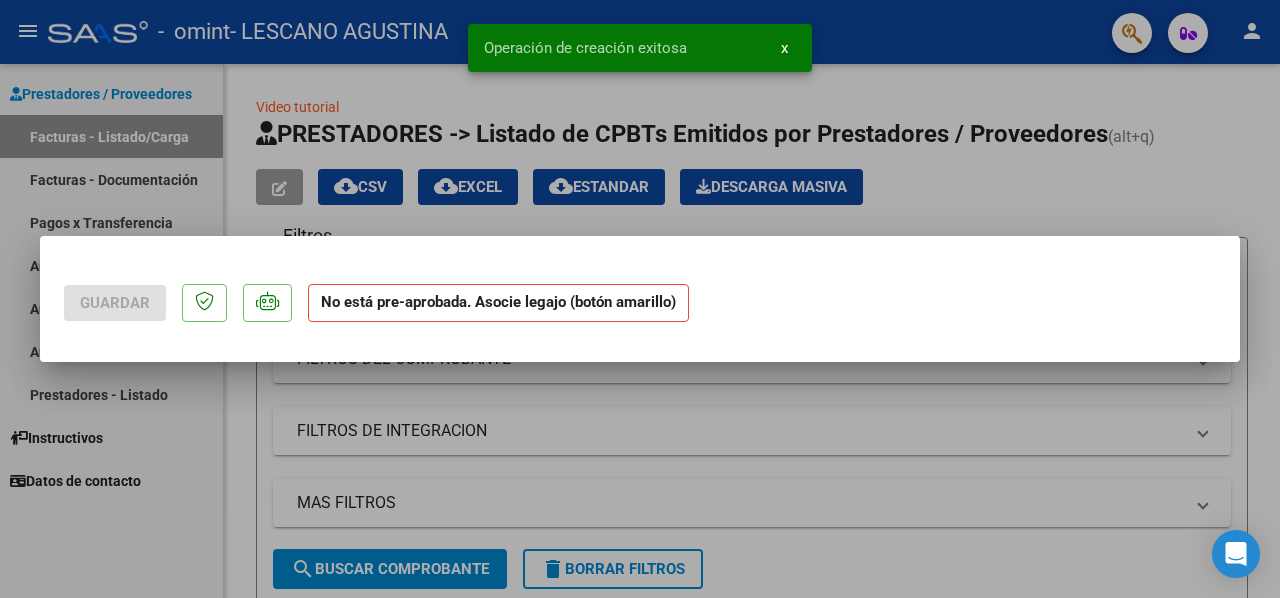 scroll, scrollTop: 0, scrollLeft: 0, axis: both 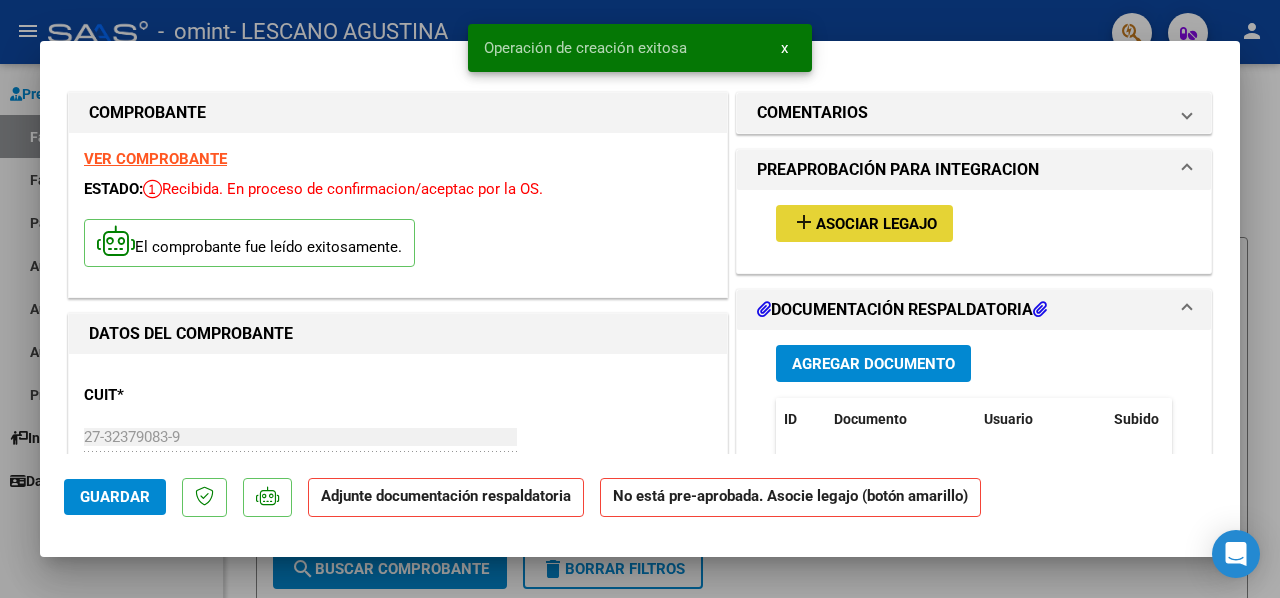 click on "Asociar Legajo" at bounding box center [876, 224] 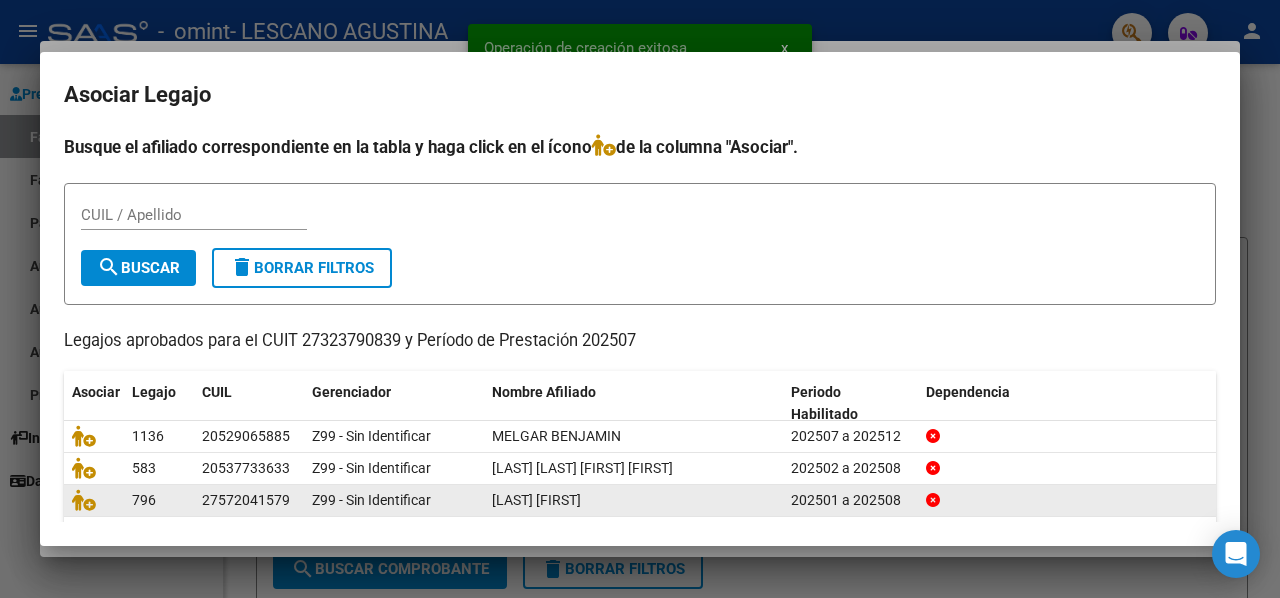 click 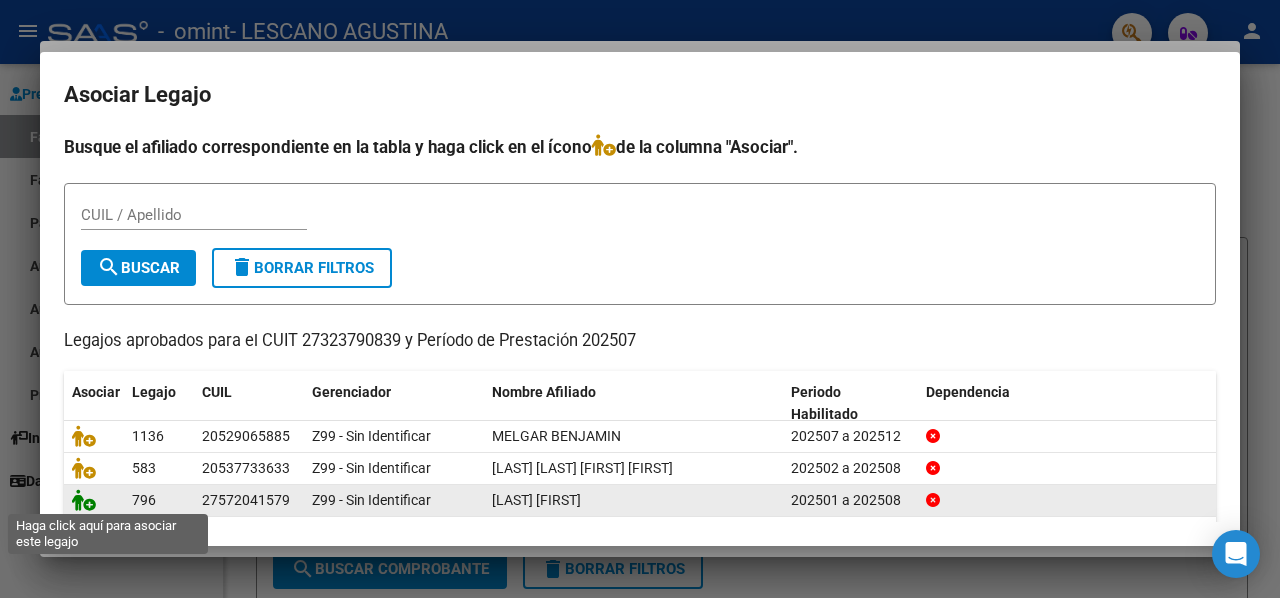 click 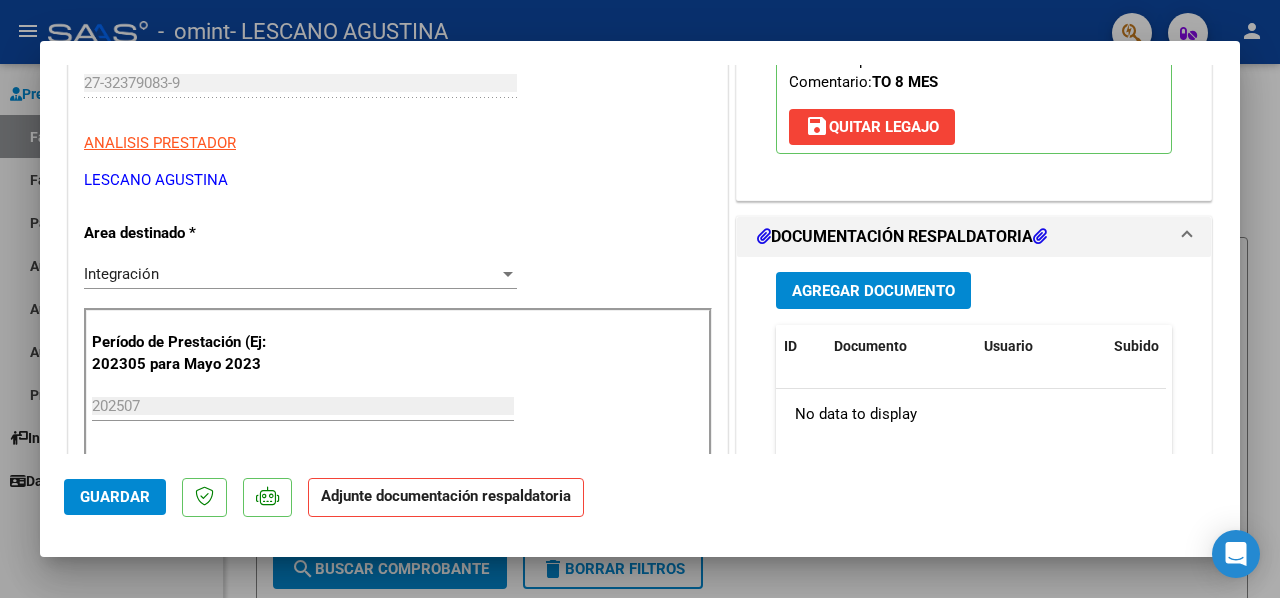 scroll, scrollTop: 400, scrollLeft: 0, axis: vertical 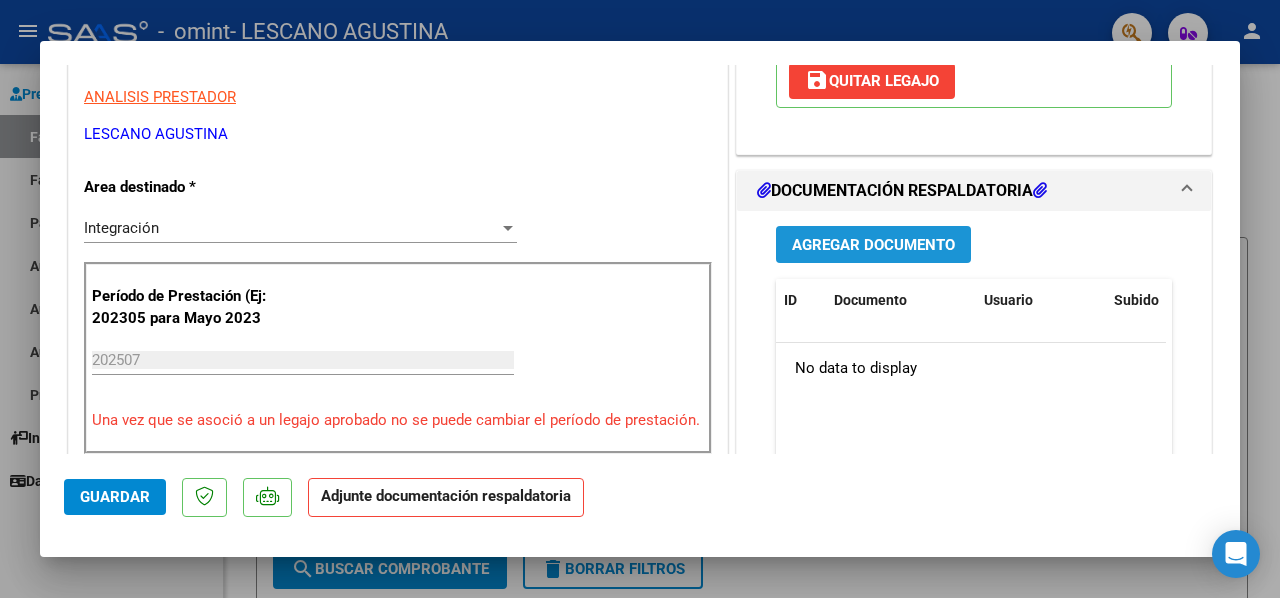 click on "Agregar Documento" at bounding box center [873, 244] 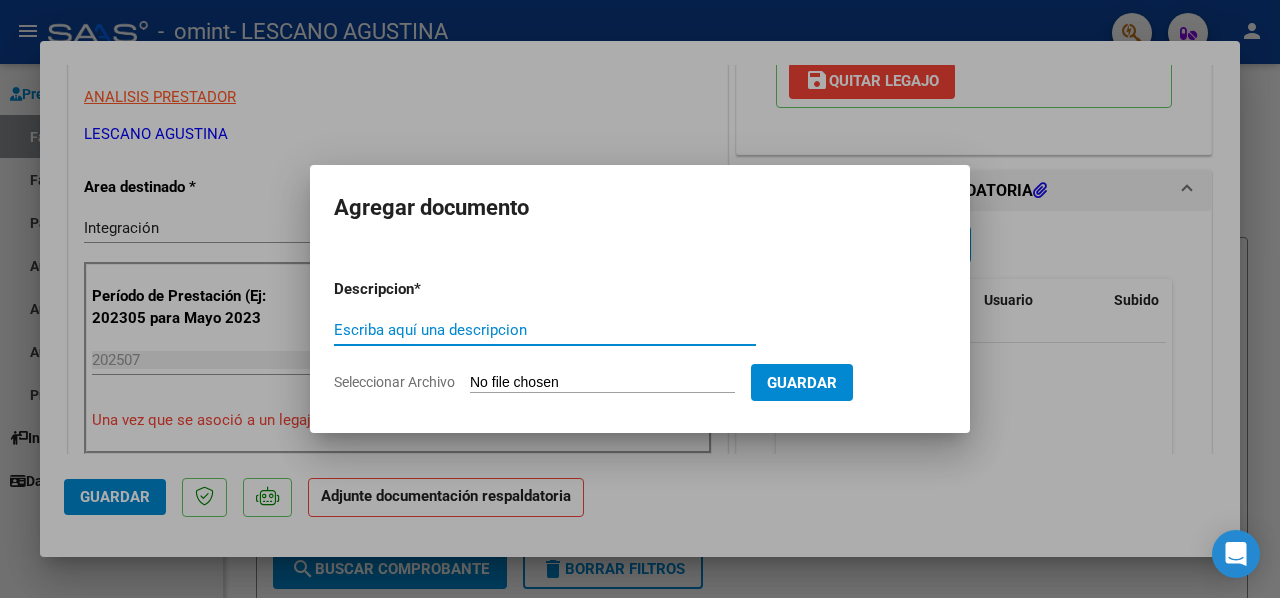 click on "Escriba aquí una descripcion" at bounding box center (545, 330) 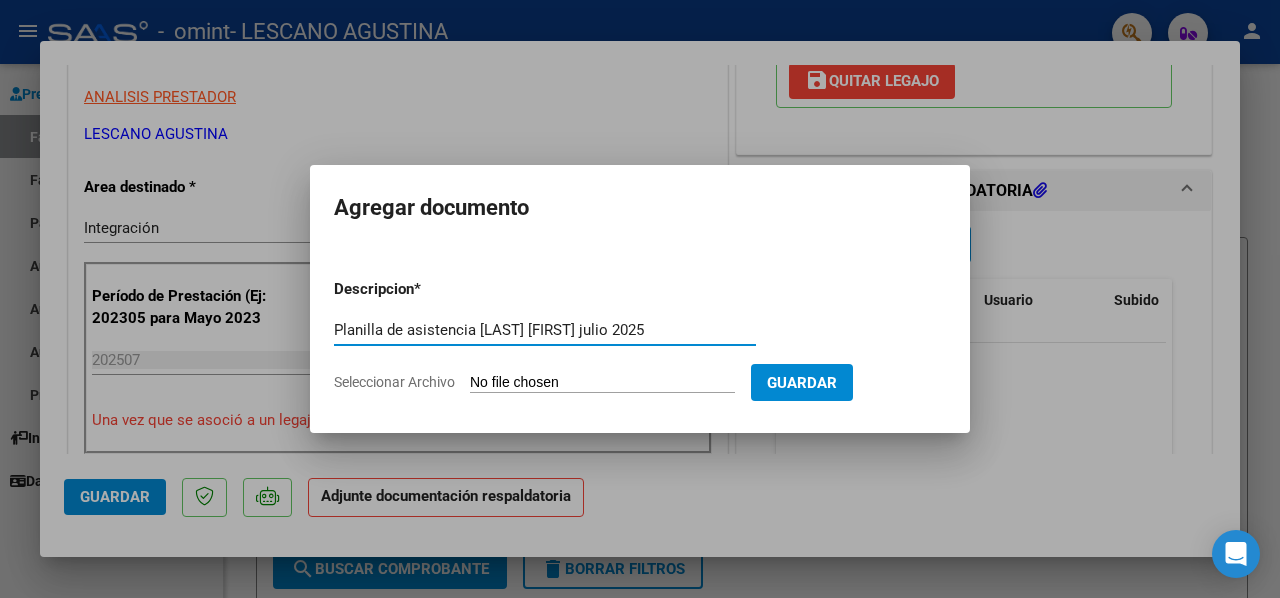 type on "Planilla de asistencia [LAST] [FIRST] julio 2025" 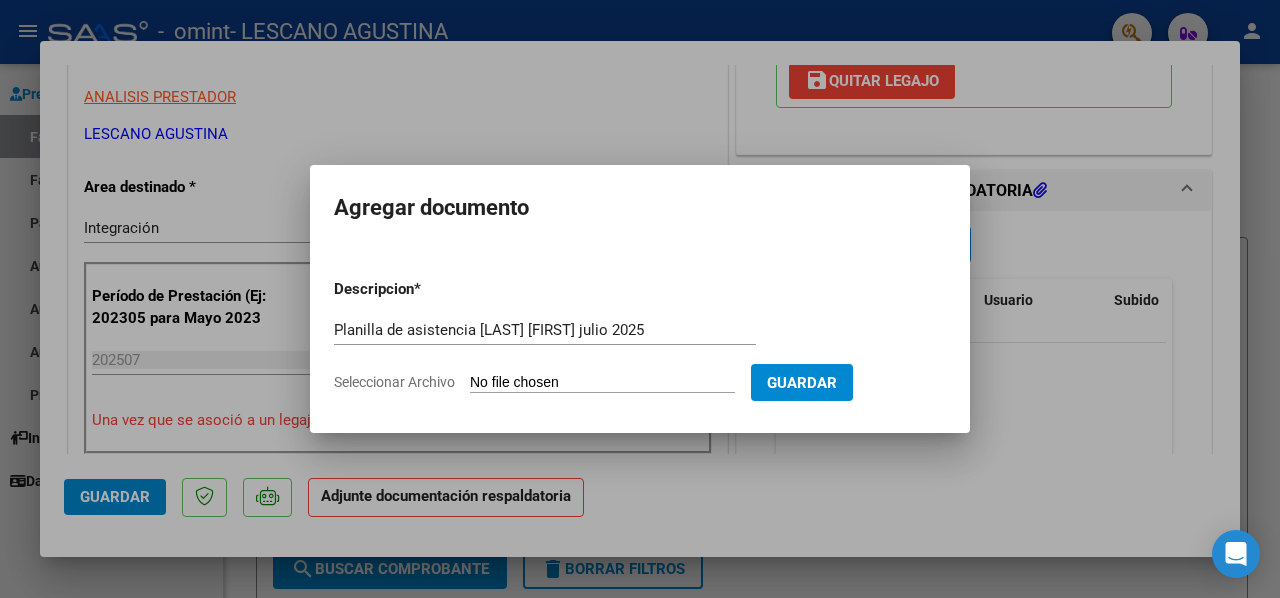 click on "Seleccionar Archivo" at bounding box center [602, 383] 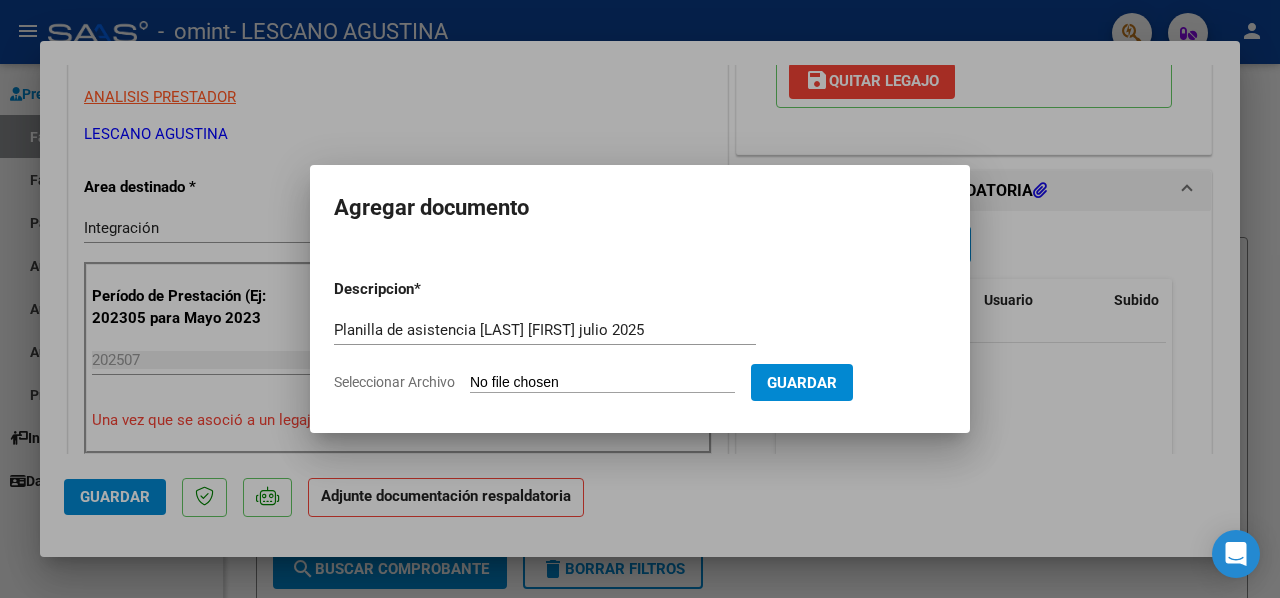 type on "C:\fakepath\Planilla [LAST] [FIRST] julio 2025.pdf" 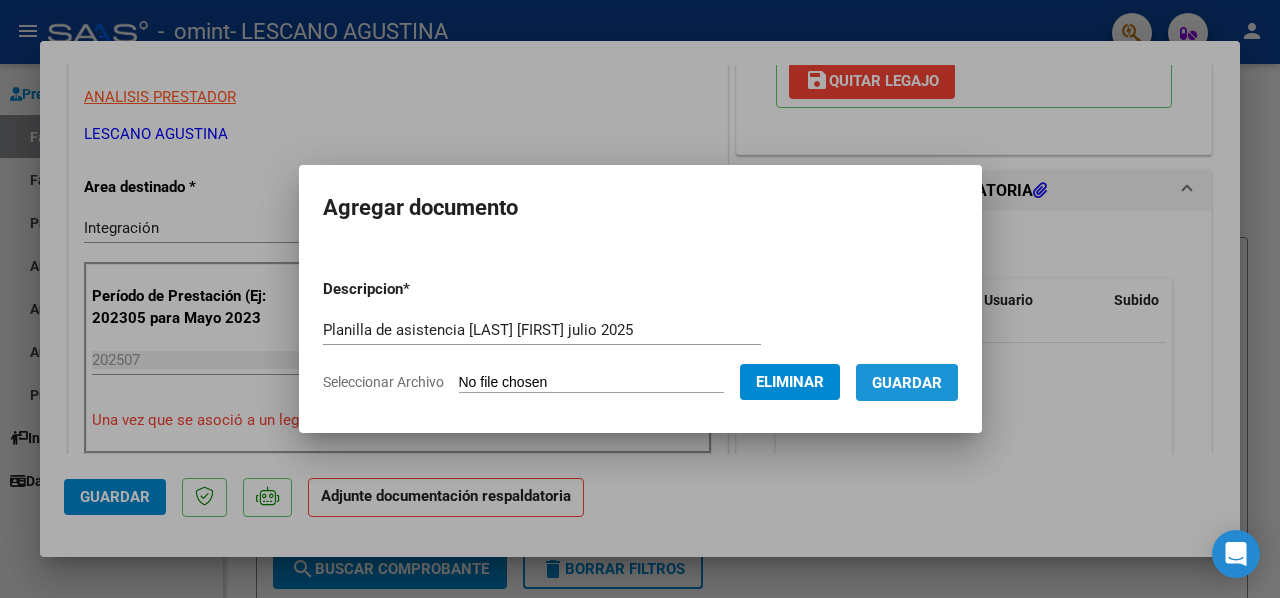 click on "Guardar" at bounding box center (907, 383) 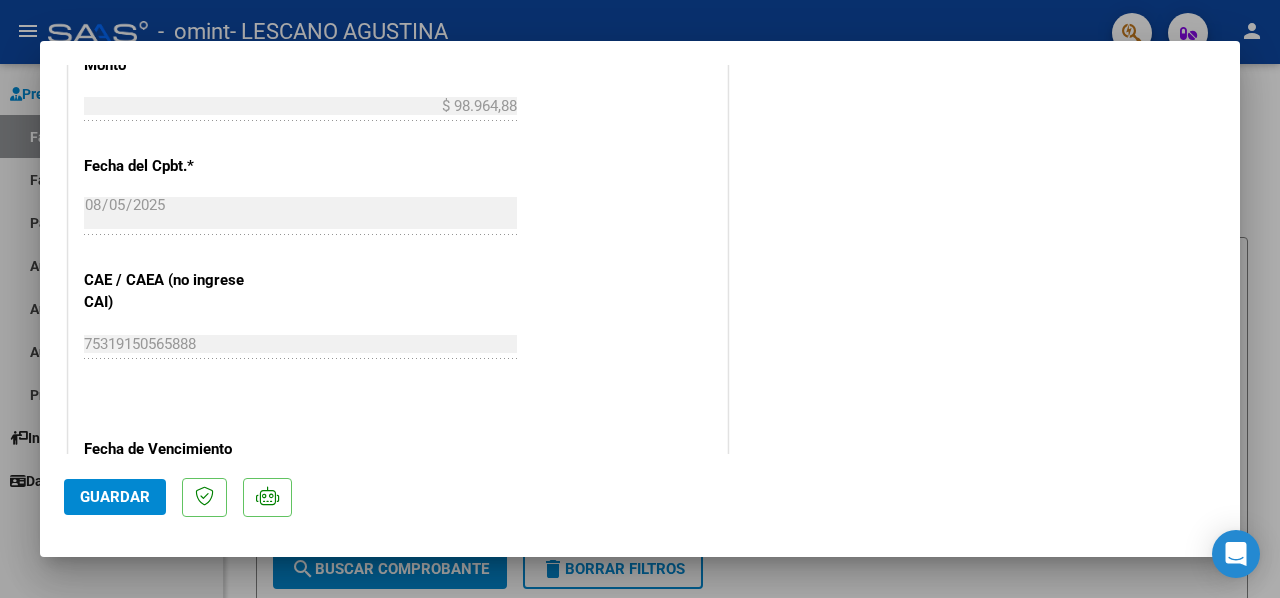 scroll, scrollTop: 1419, scrollLeft: 0, axis: vertical 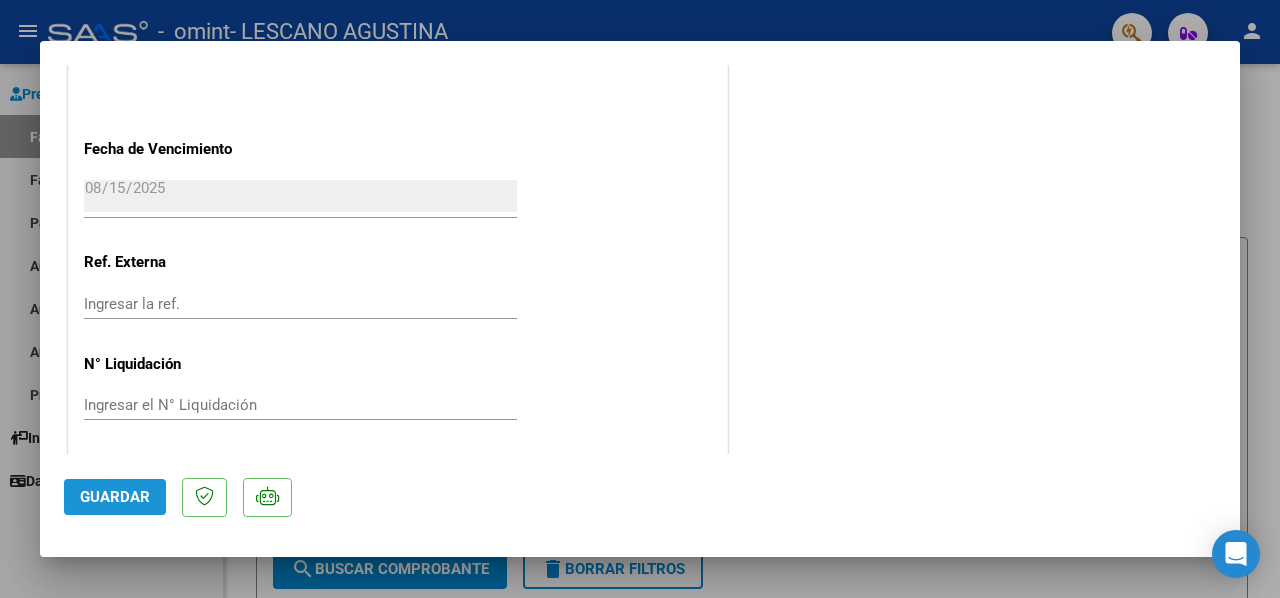 click on "Guardar" 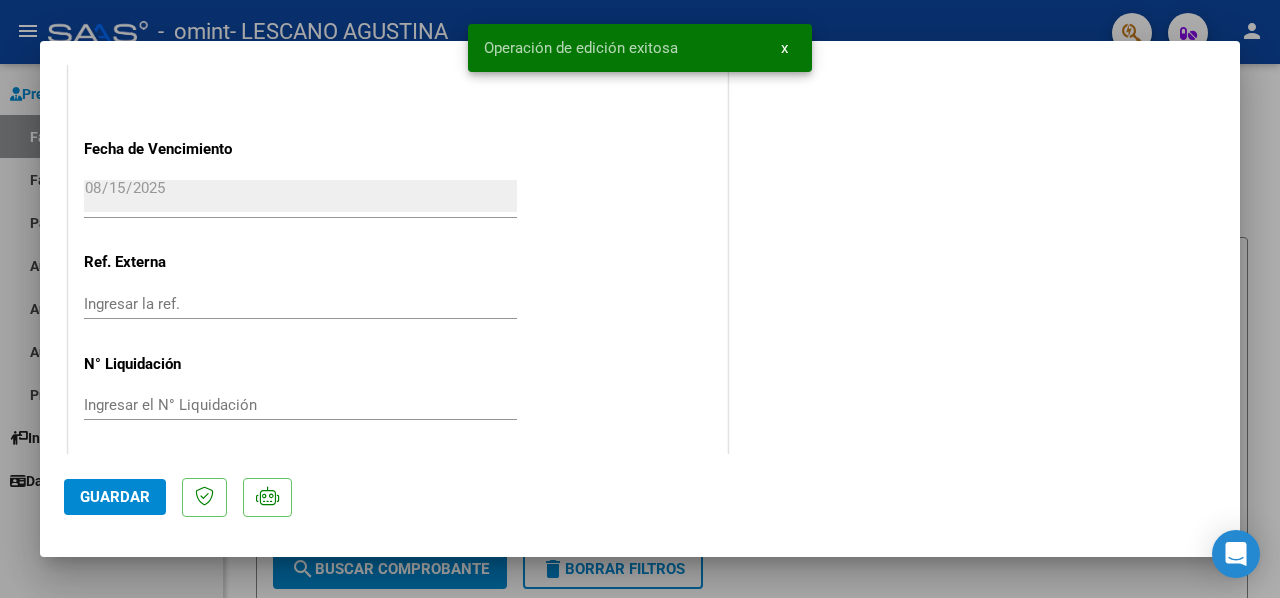 click at bounding box center (640, 299) 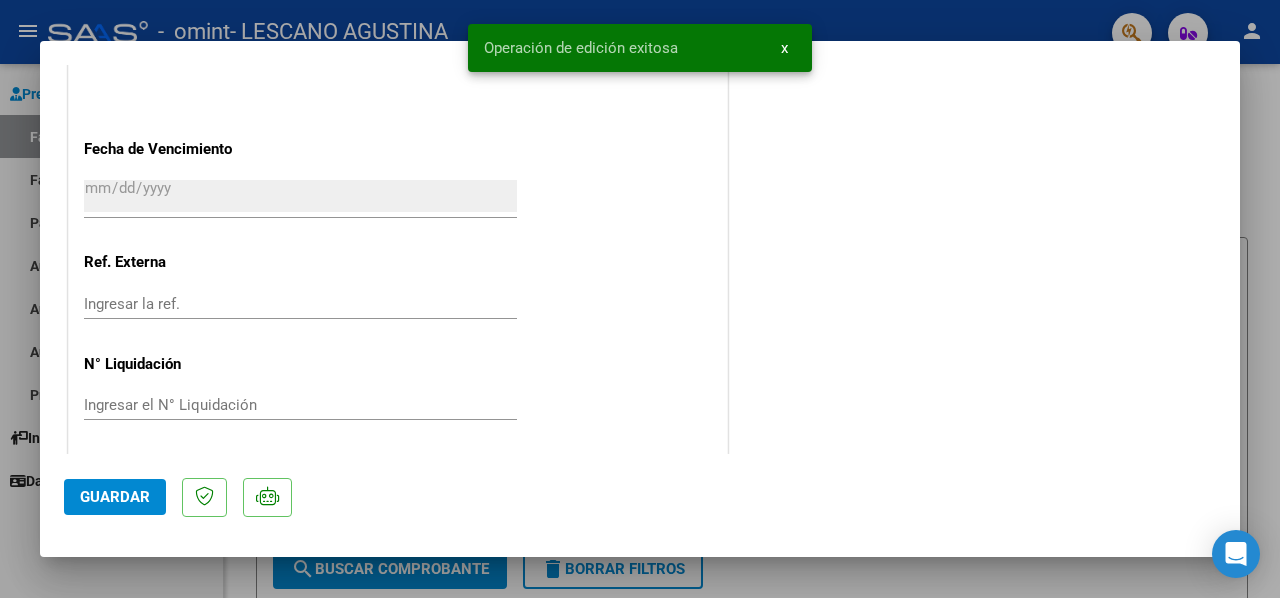 scroll, scrollTop: 1572, scrollLeft: 0, axis: vertical 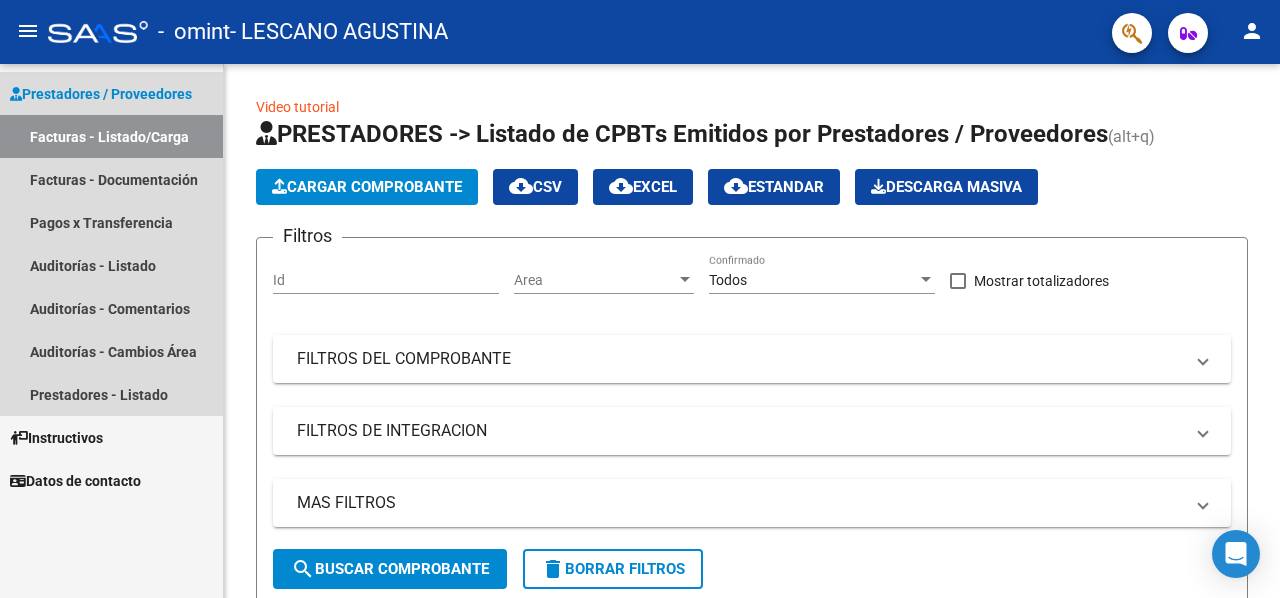 click on "Facturas - Listado/Carga" at bounding box center [111, 136] 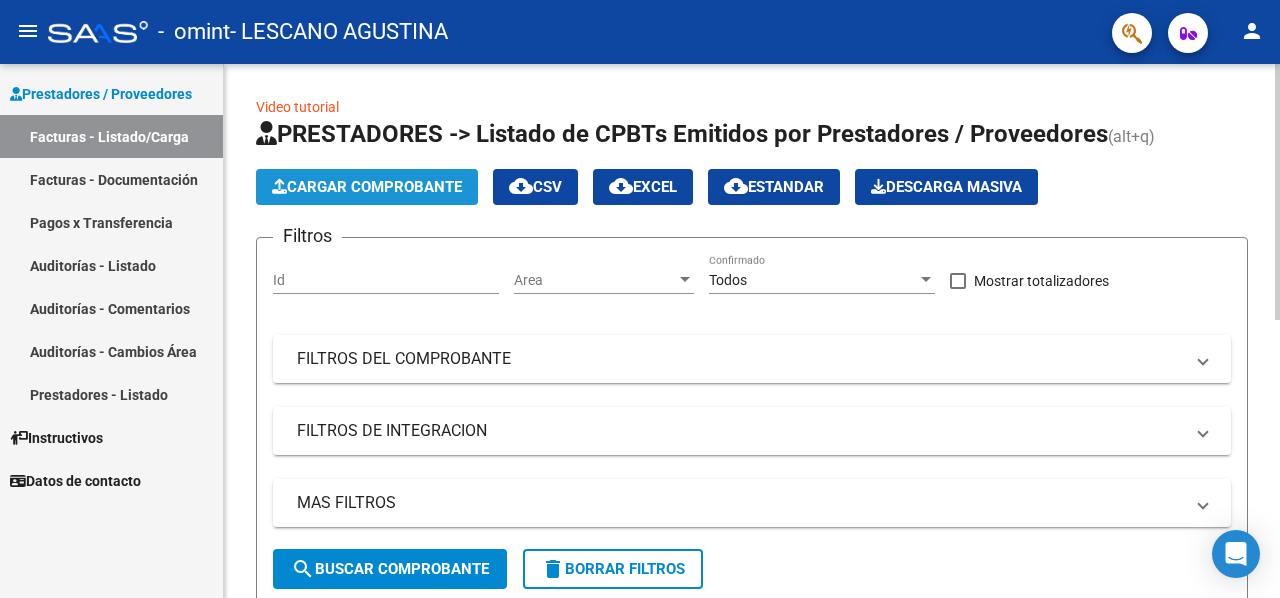 click on "Cargar Comprobante" 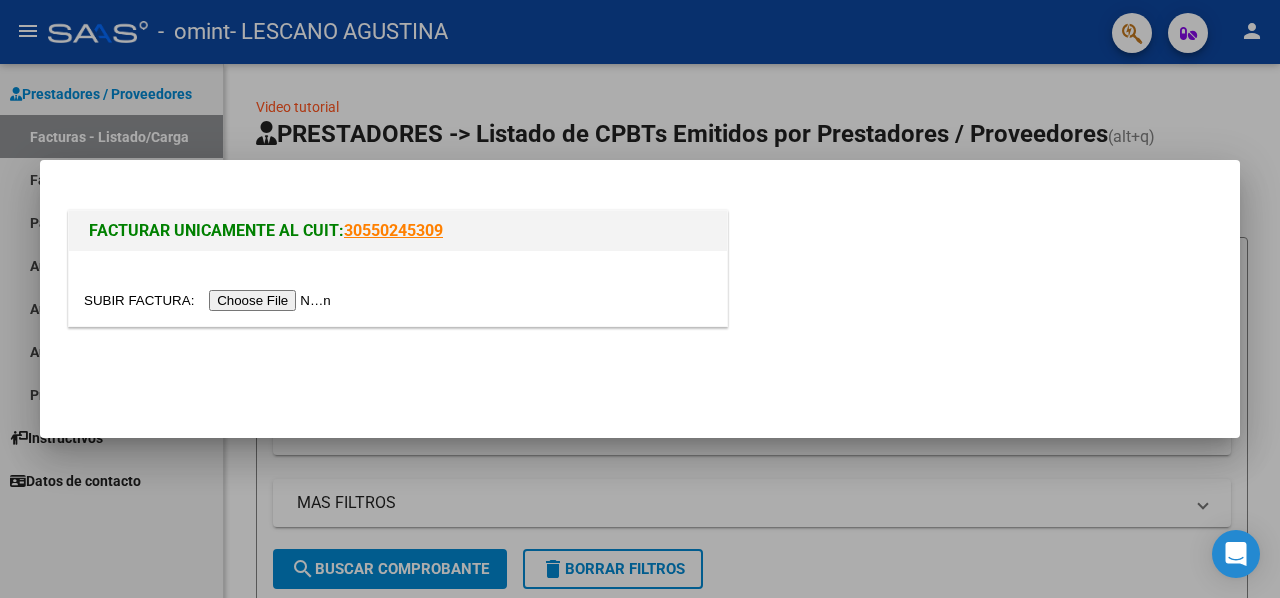 click at bounding box center (210, 300) 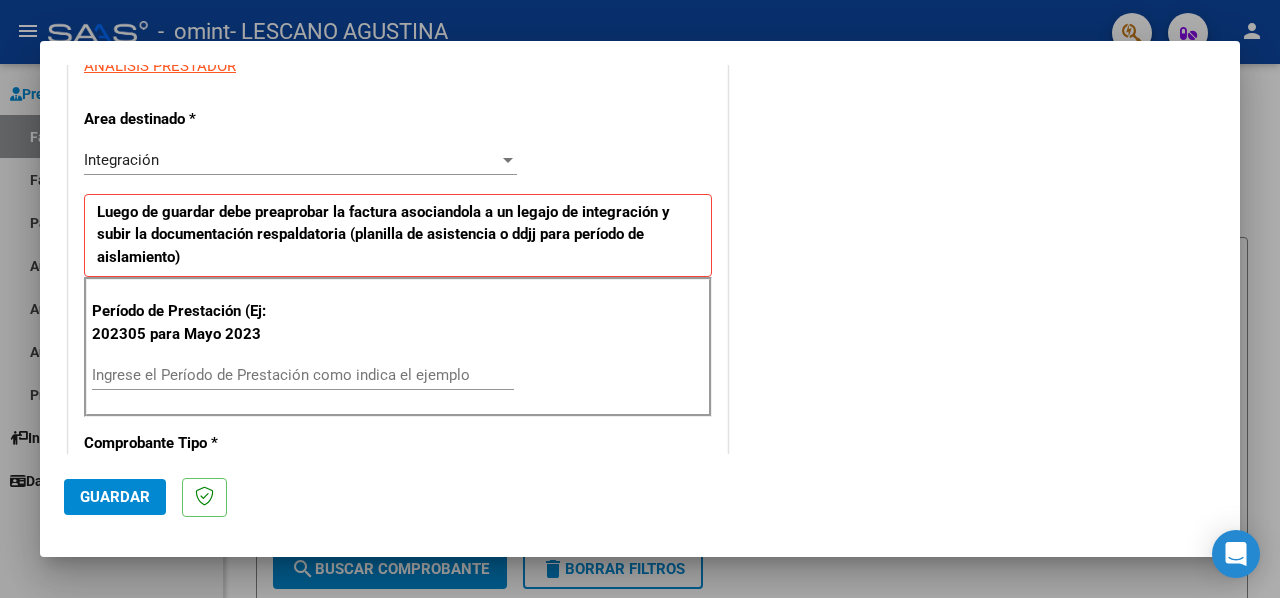 scroll, scrollTop: 400, scrollLeft: 0, axis: vertical 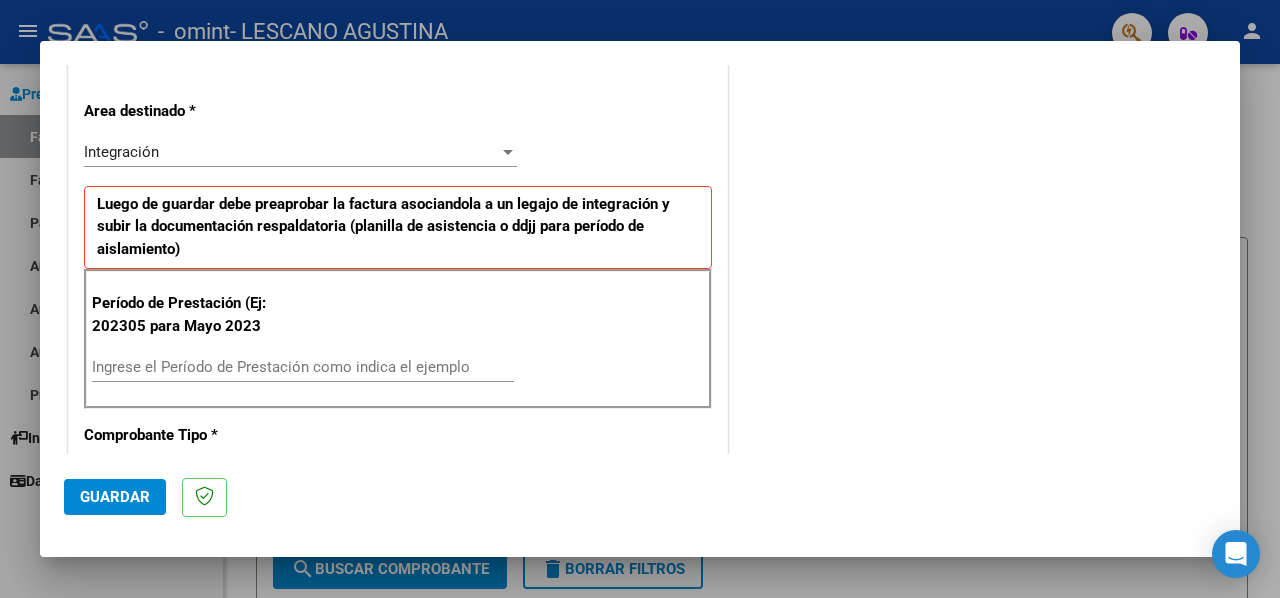 click on "Ingrese el Período de Prestación como indica el ejemplo" at bounding box center (303, 367) 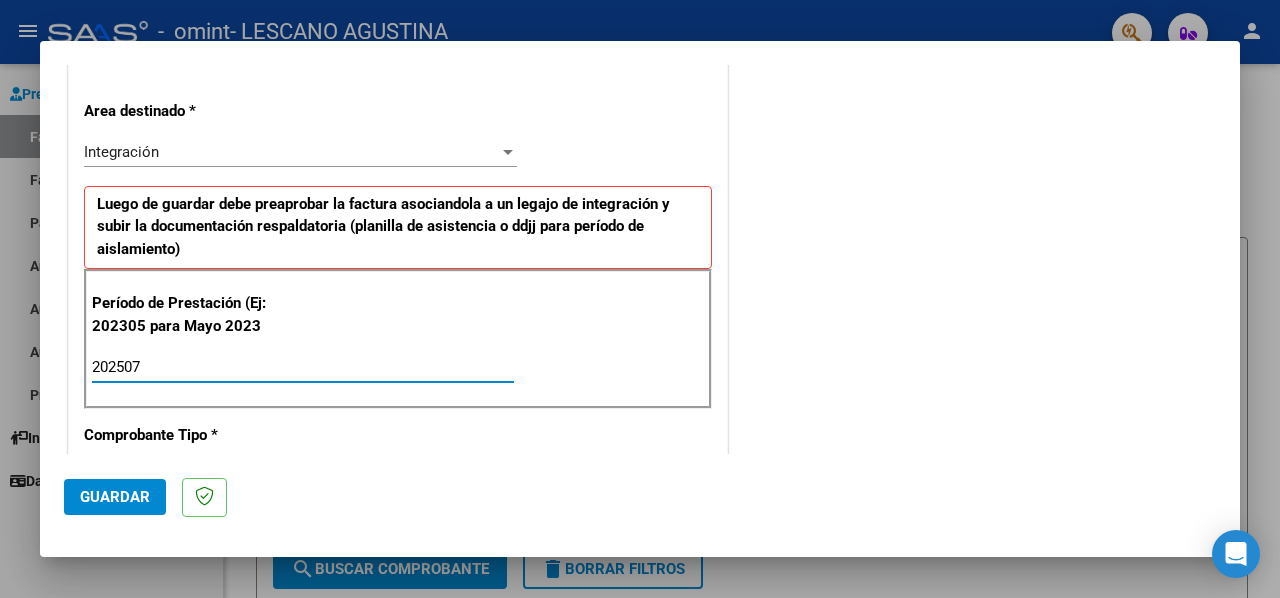 type on "202507" 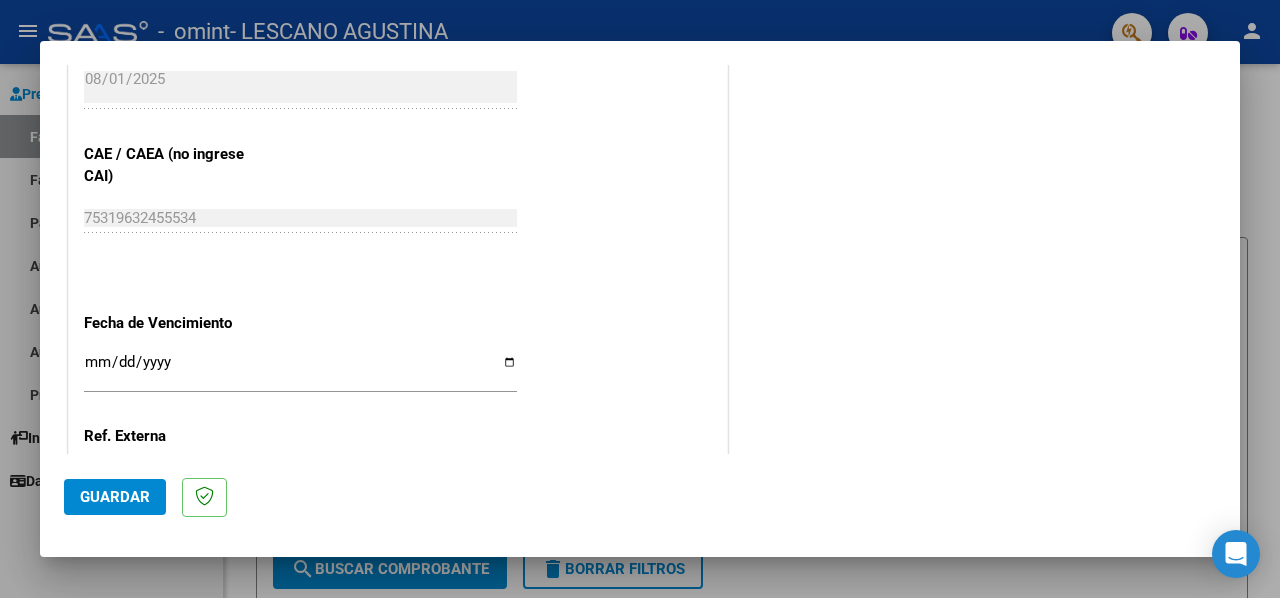 scroll, scrollTop: 1374, scrollLeft: 0, axis: vertical 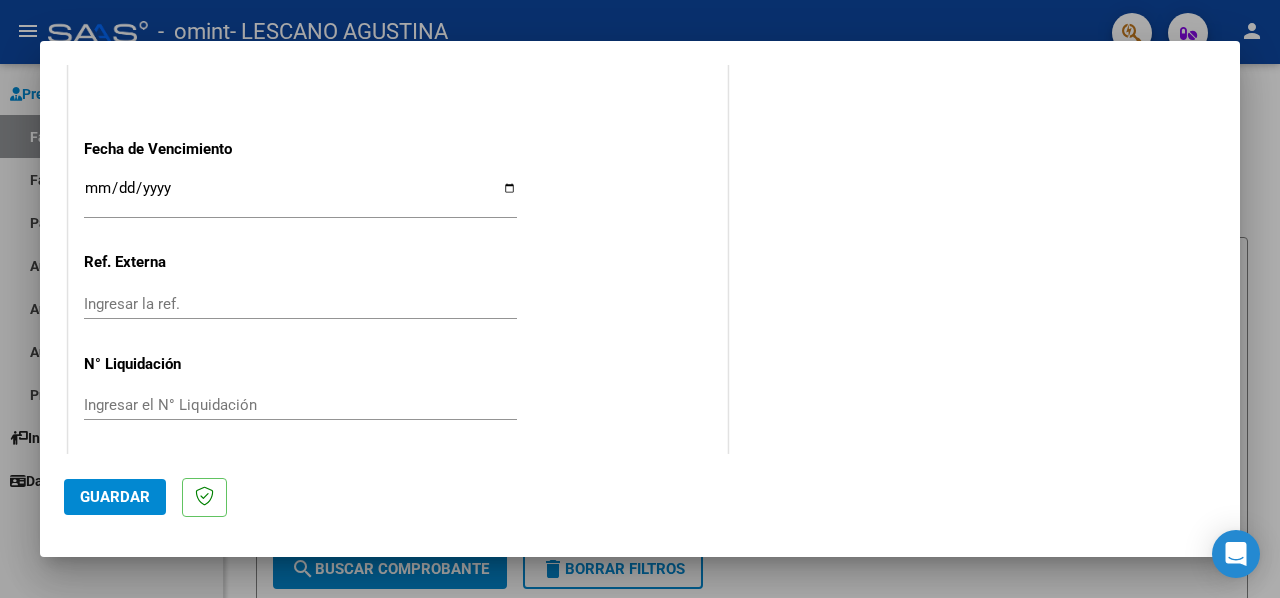 click on "Ingresar la fecha" at bounding box center (300, 196) 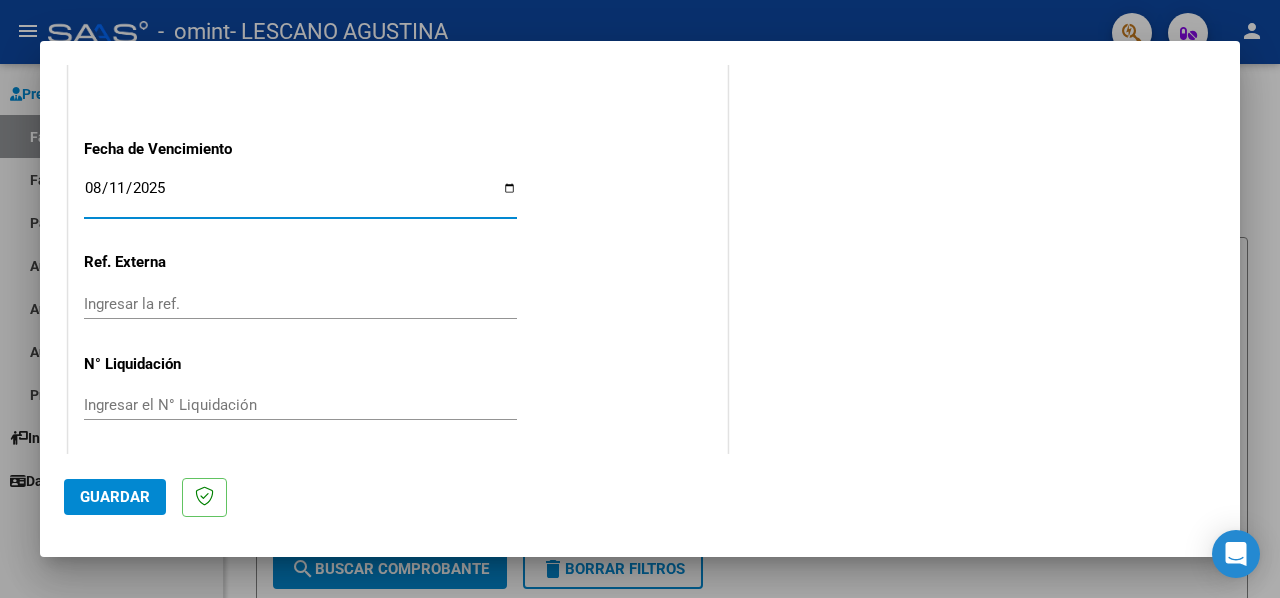 type on "2025-08-11" 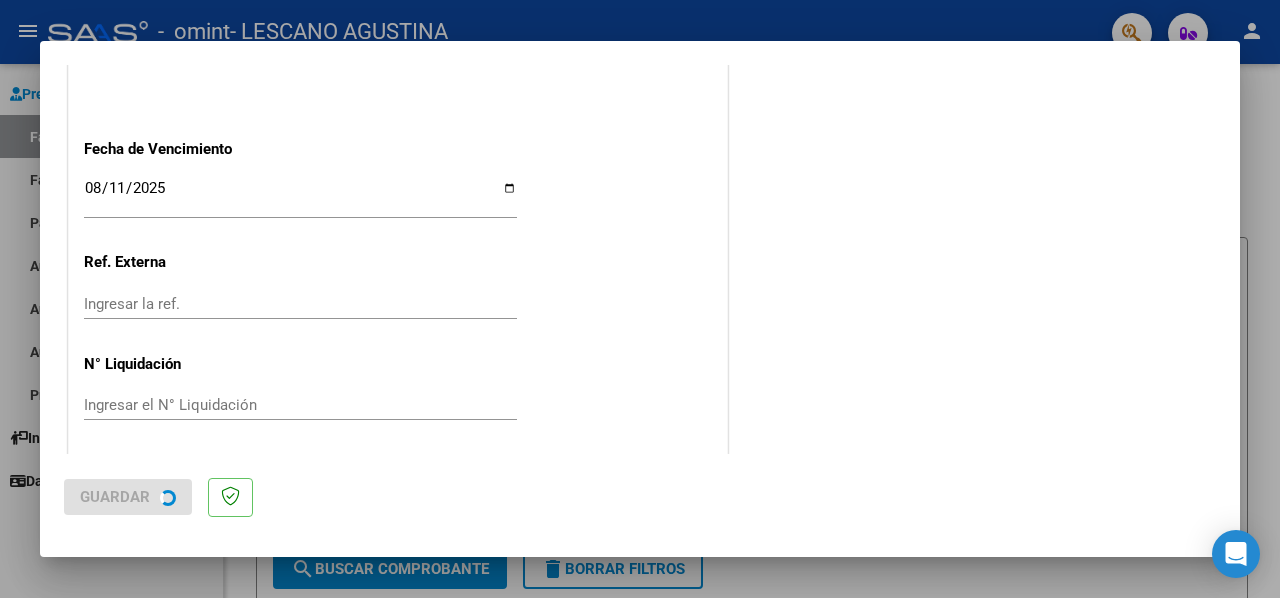 scroll, scrollTop: 0, scrollLeft: 0, axis: both 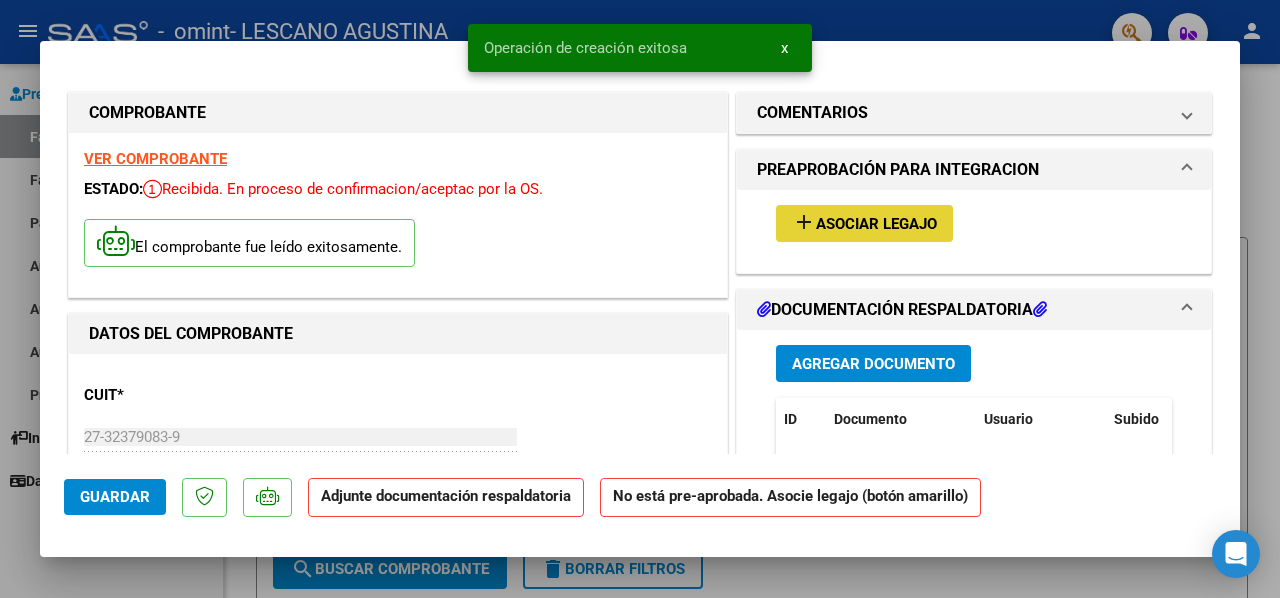 click on "add Asociar Legajo" at bounding box center (864, 223) 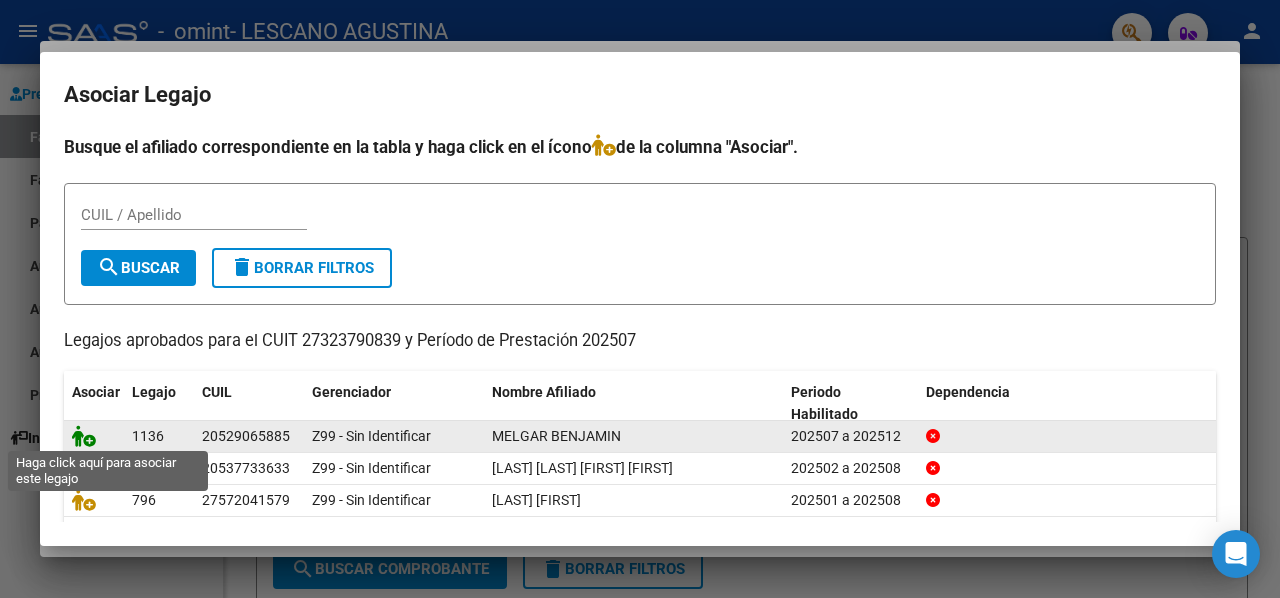 click 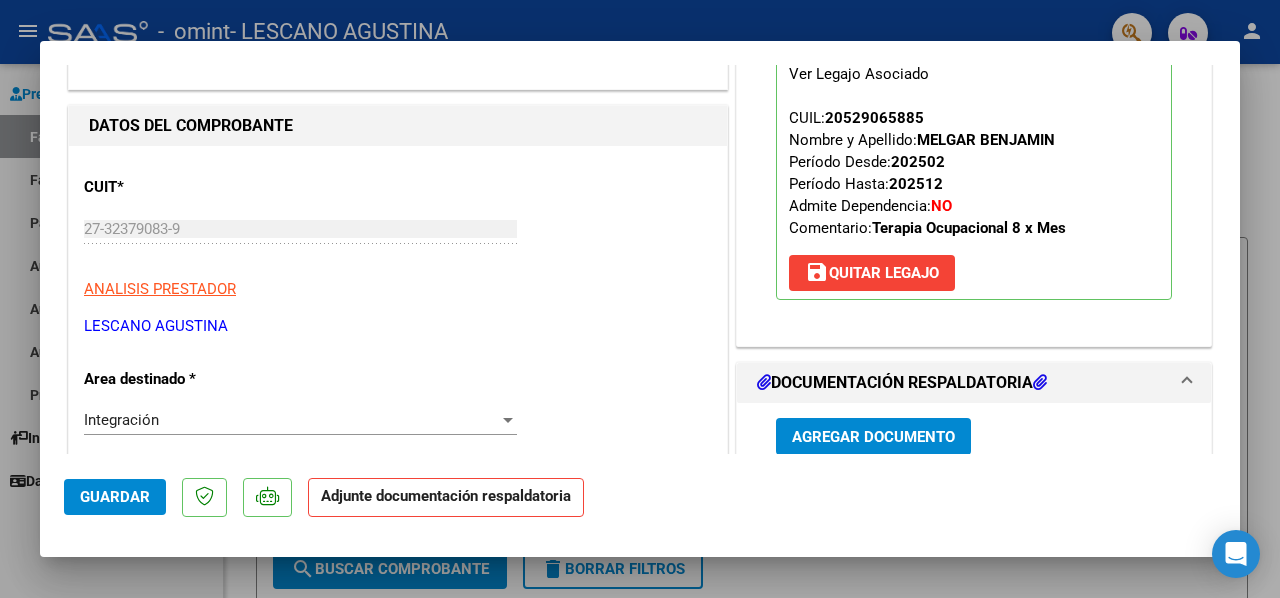 scroll, scrollTop: 300, scrollLeft: 0, axis: vertical 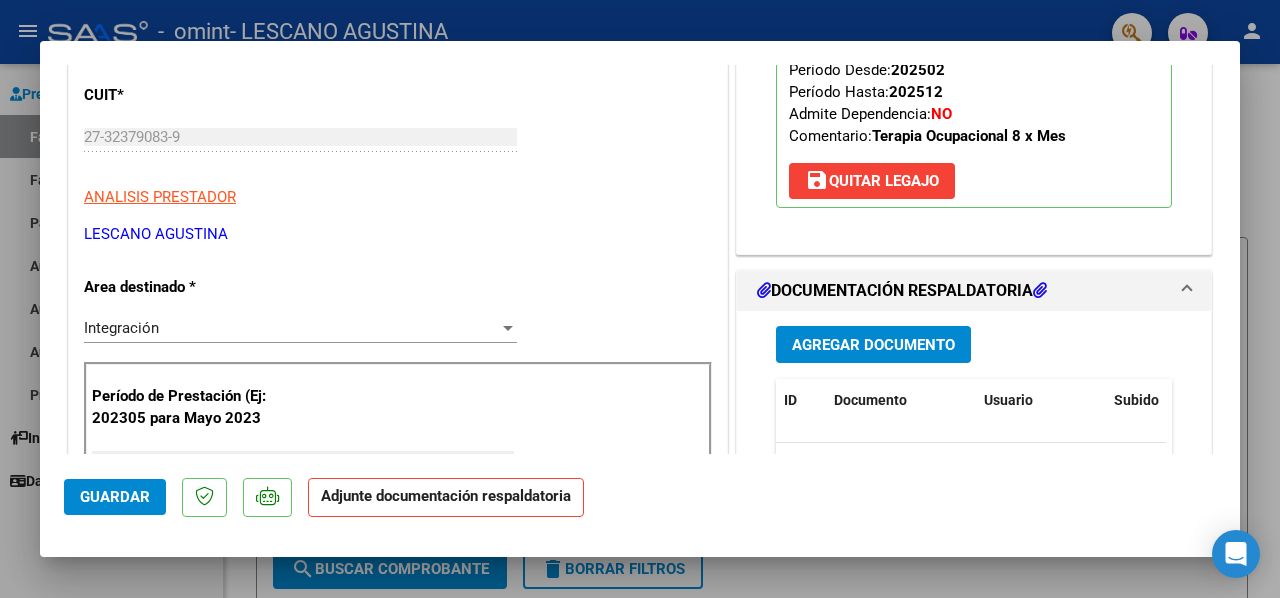 click on "Agregar Documento" at bounding box center (873, 345) 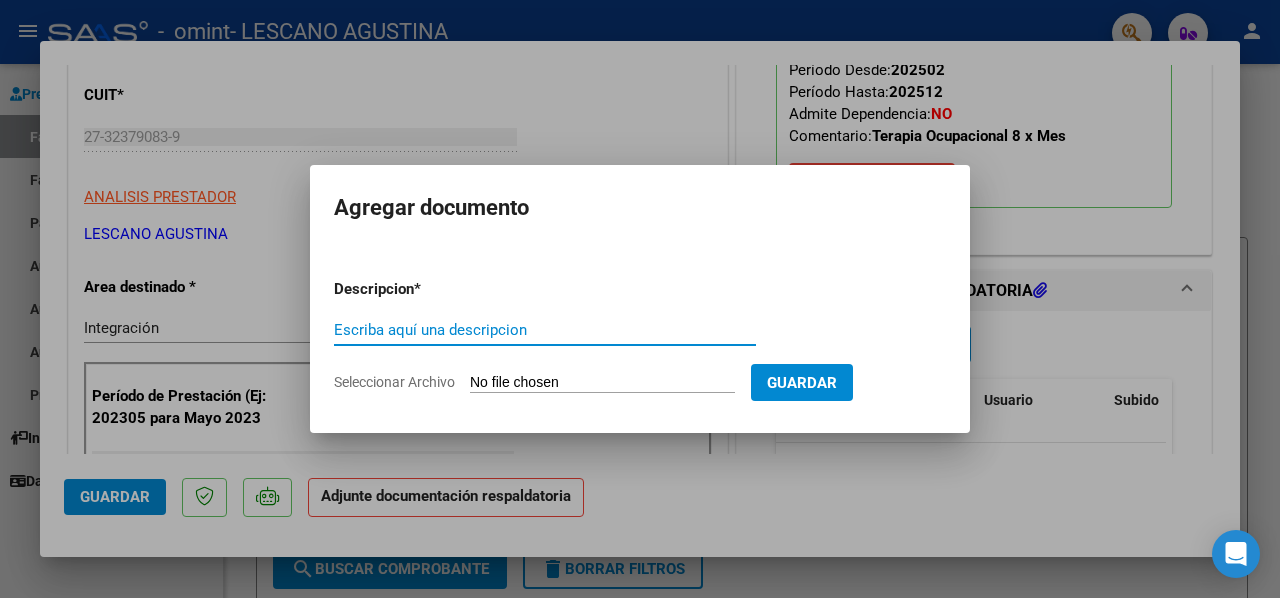 click on "Escriba aquí una descripcion" at bounding box center (545, 330) 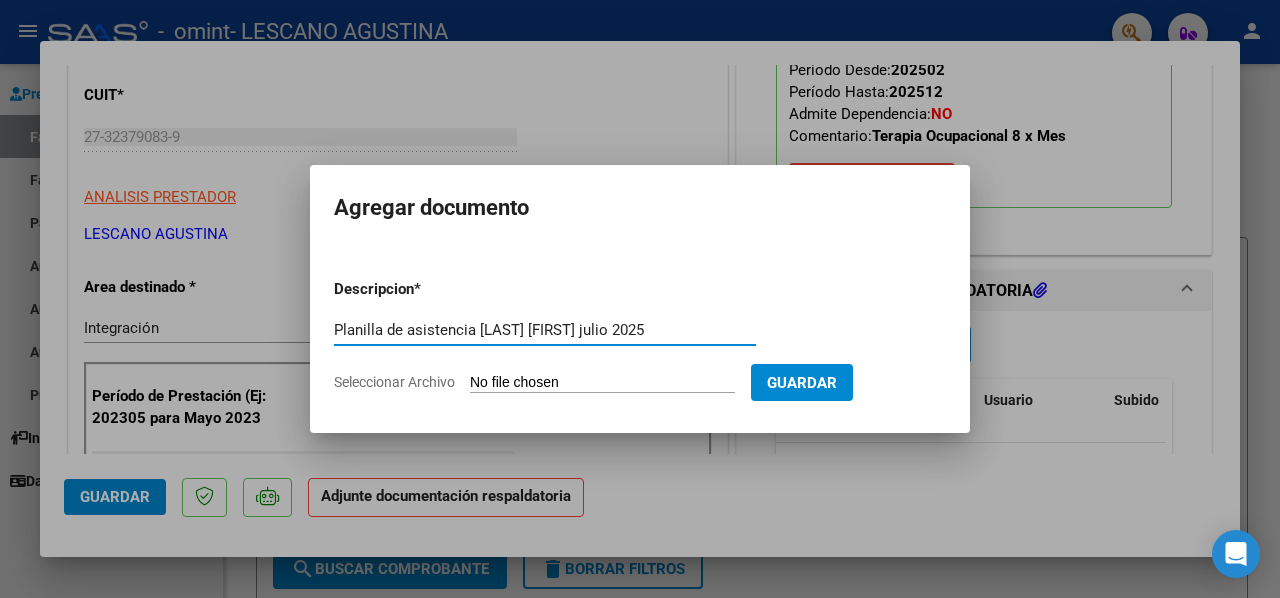 type on "Planilla de asistencia [LAST] [FIRST] julio 2025" 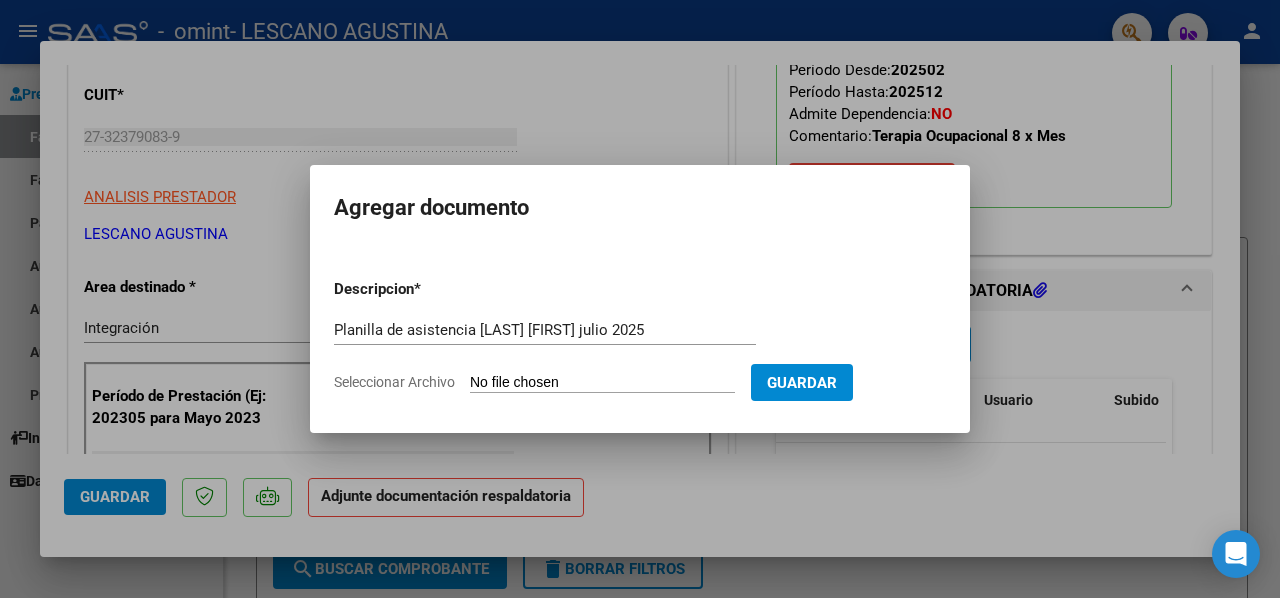 click on "Descripcion  *   Planilla de asistencia [LAST] [FIRST] julio 2025 Escriba aquí una descripcion  Seleccionar Archivo Guardar" at bounding box center [640, 336] 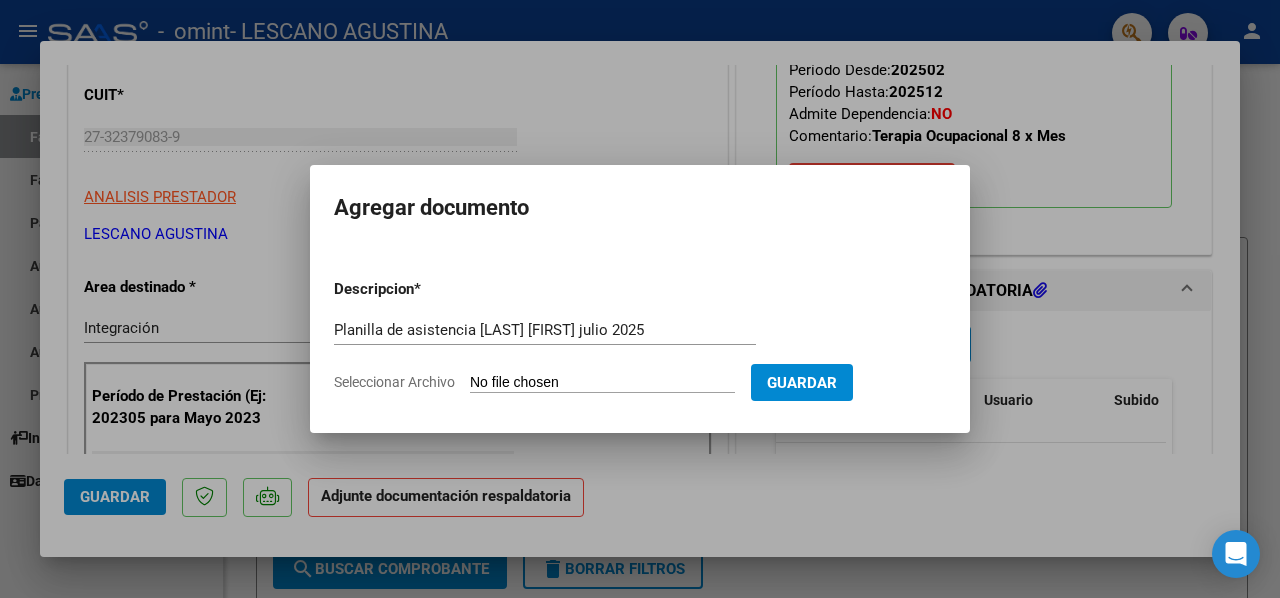 type on "C:\fakepath\Planilla [LAST] [FIRST] julio 2025.pdf" 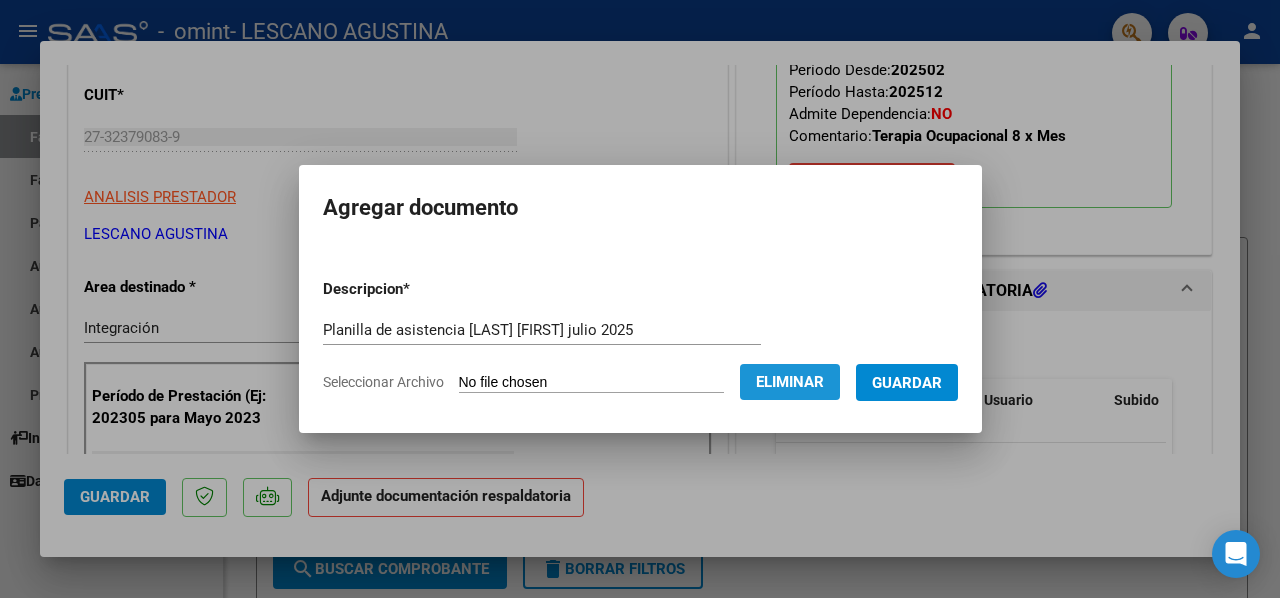 click on "Eliminar" 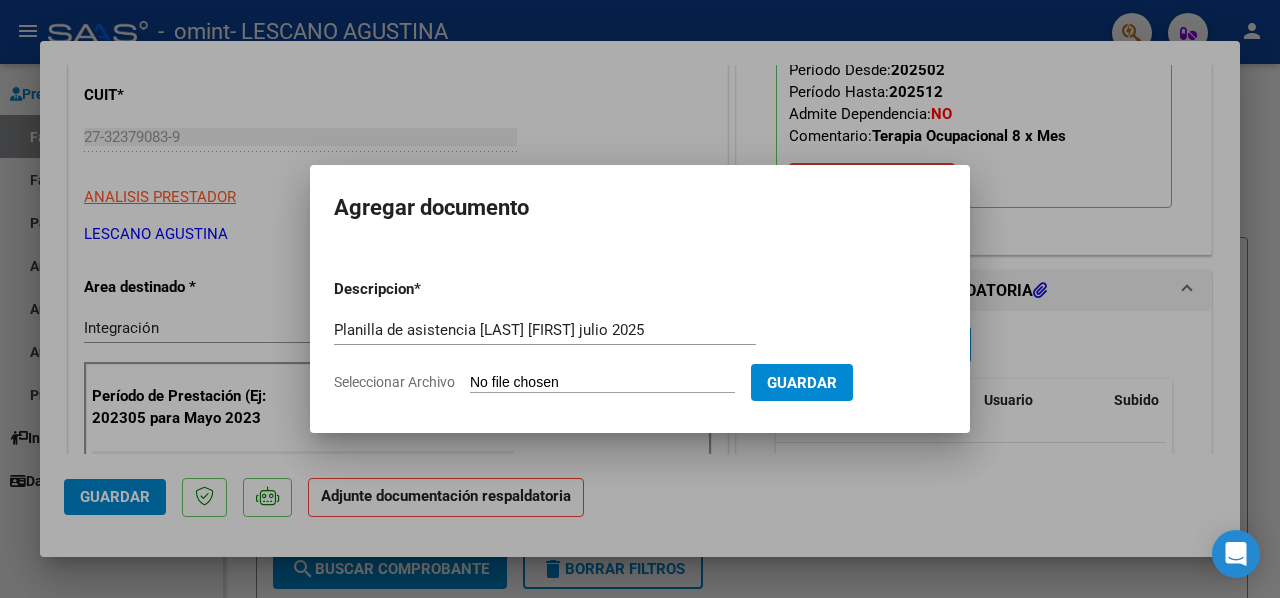 click on "Seleccionar Archivo" at bounding box center [602, 383] 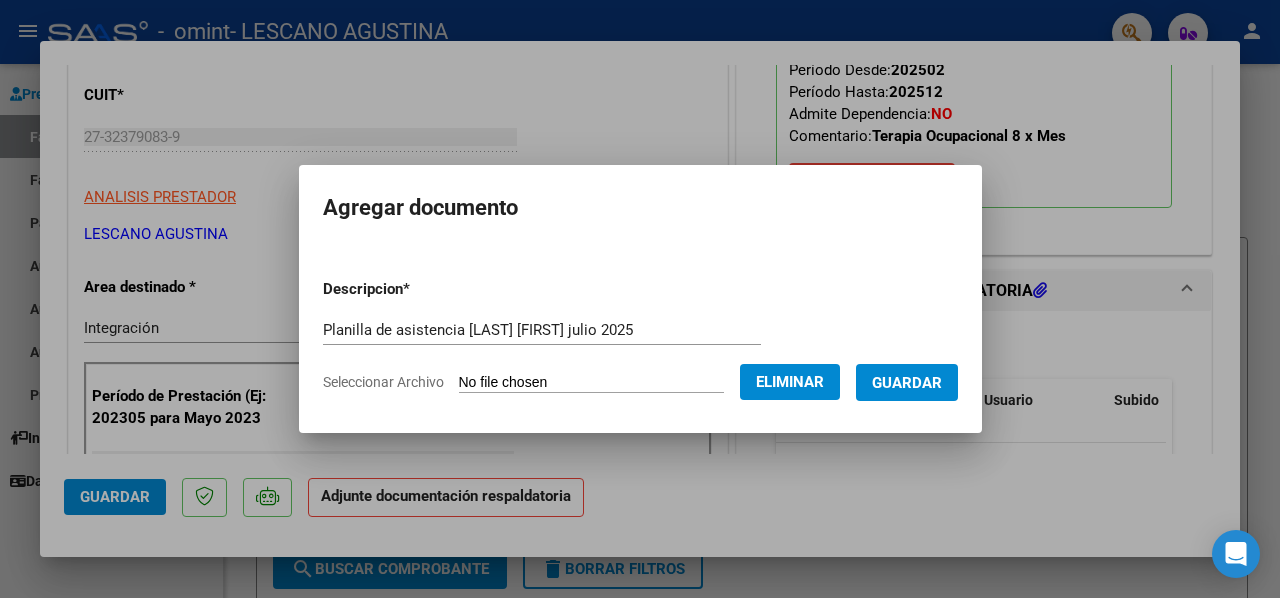click on "Guardar" at bounding box center [907, 383] 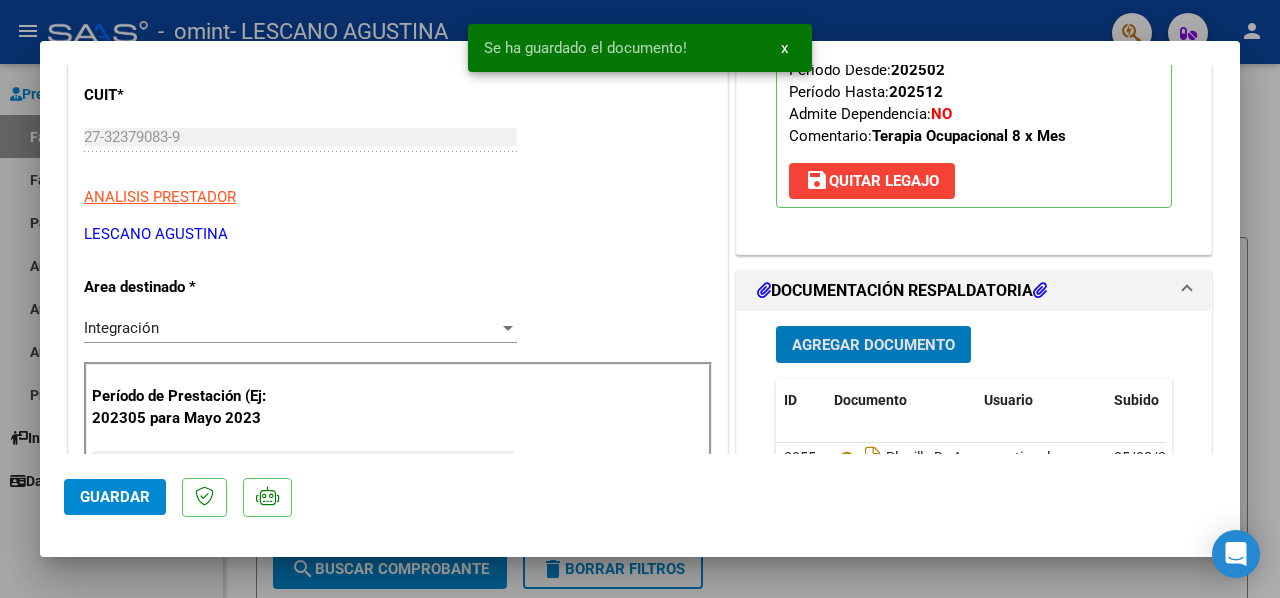 click on "Guardar" 